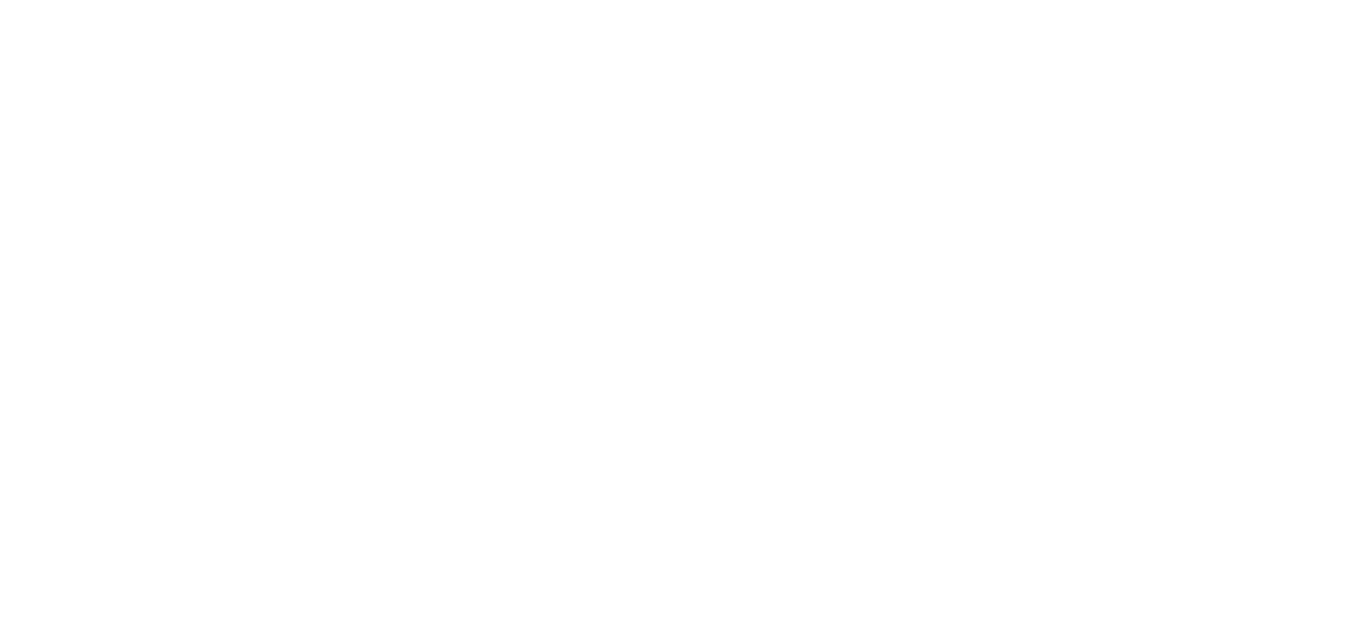 scroll, scrollTop: 0, scrollLeft: 0, axis: both 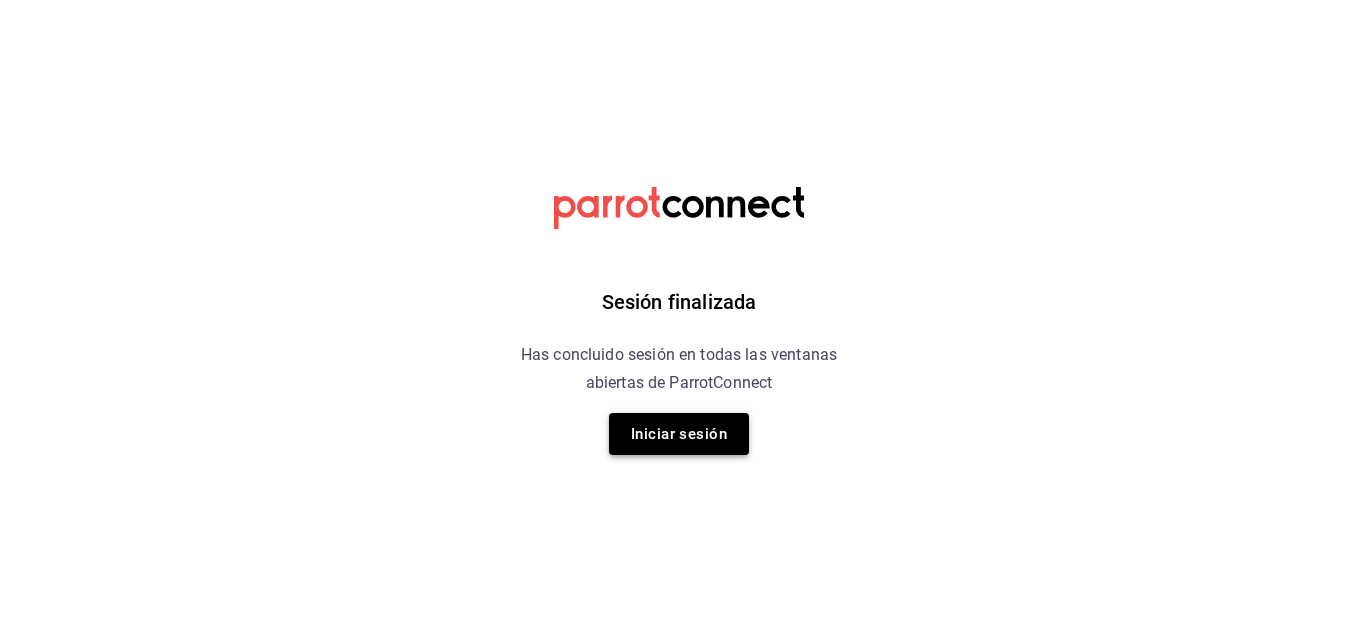 click on "Iniciar sesión" at bounding box center (679, 434) 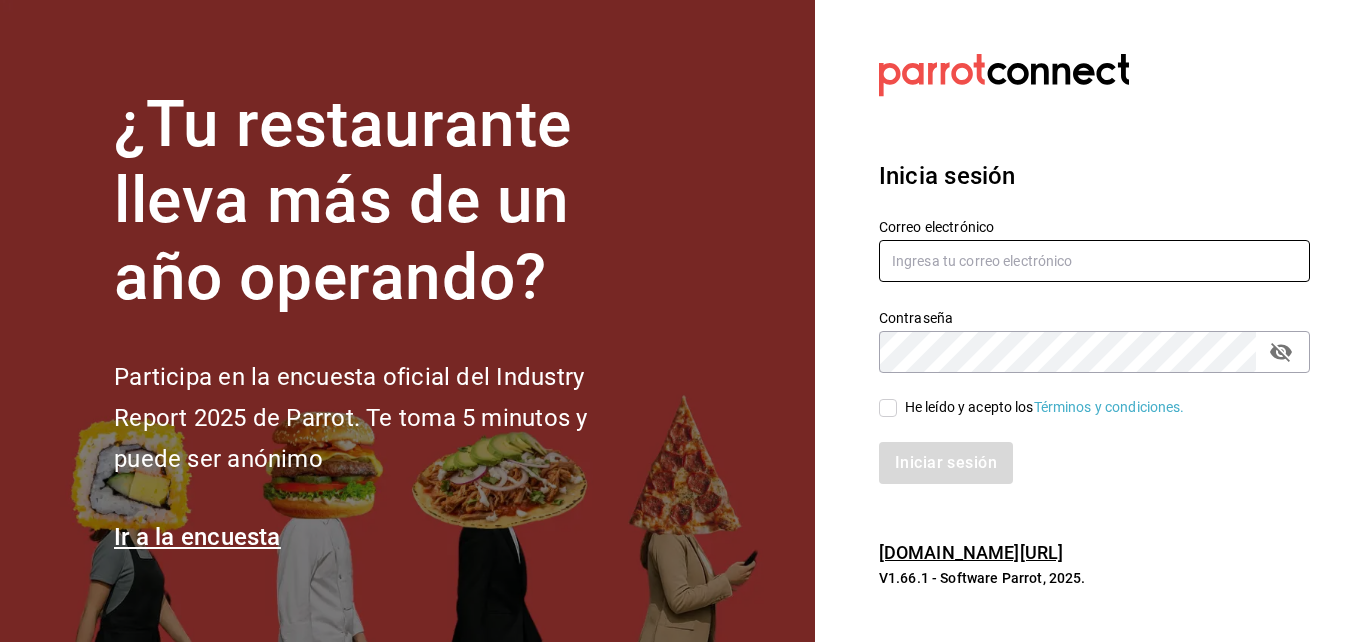 type on "[PERSON_NAME][EMAIL_ADDRESS][PERSON_NAME][DOMAIN_NAME]" 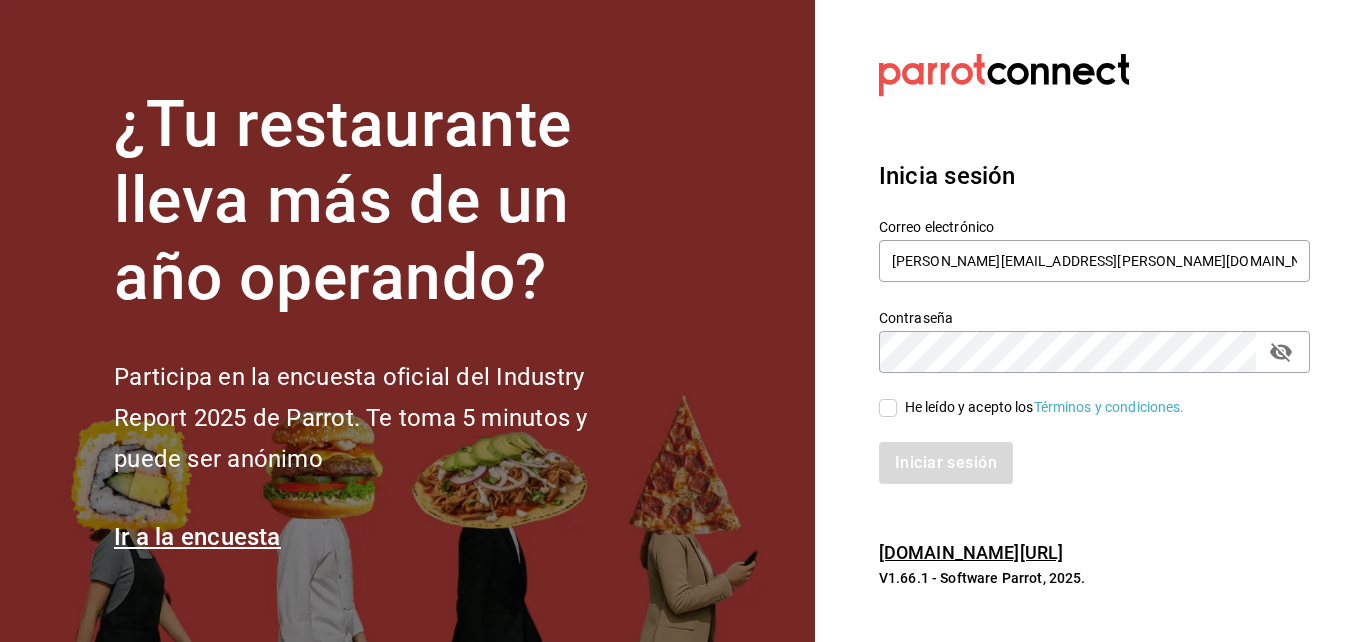 click on "He leído y acepto los  Términos y condiciones." at bounding box center [888, 408] 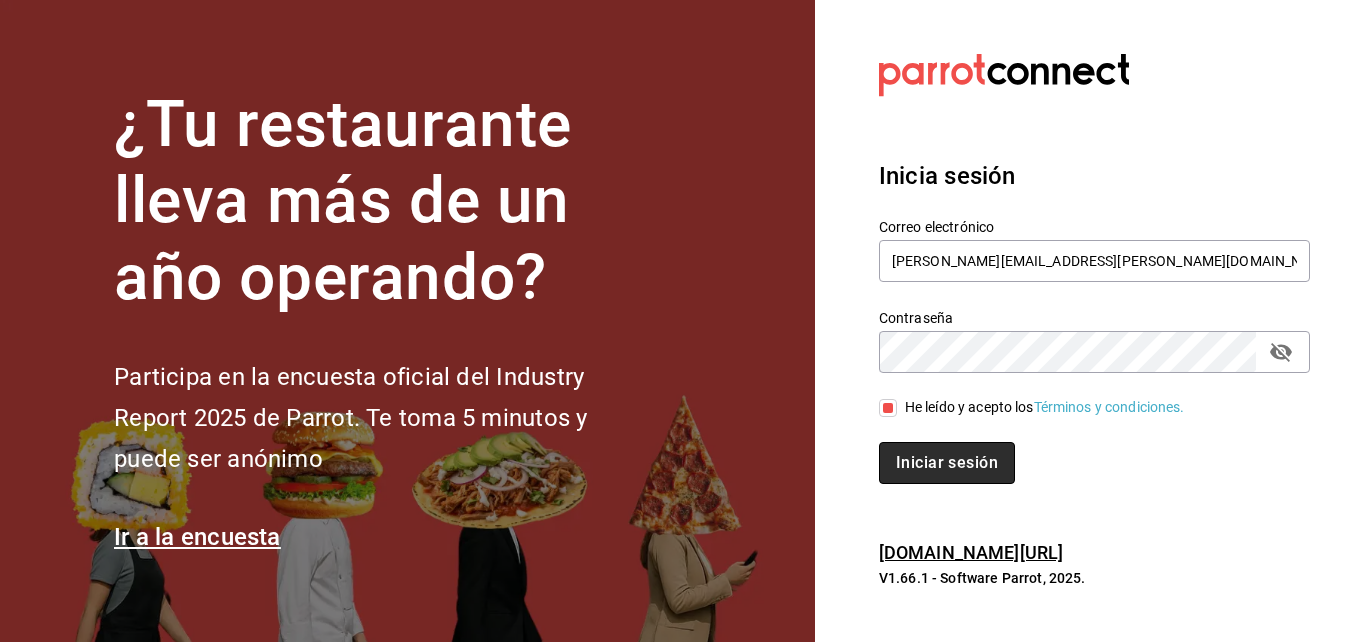 click on "Iniciar sesión" at bounding box center (947, 463) 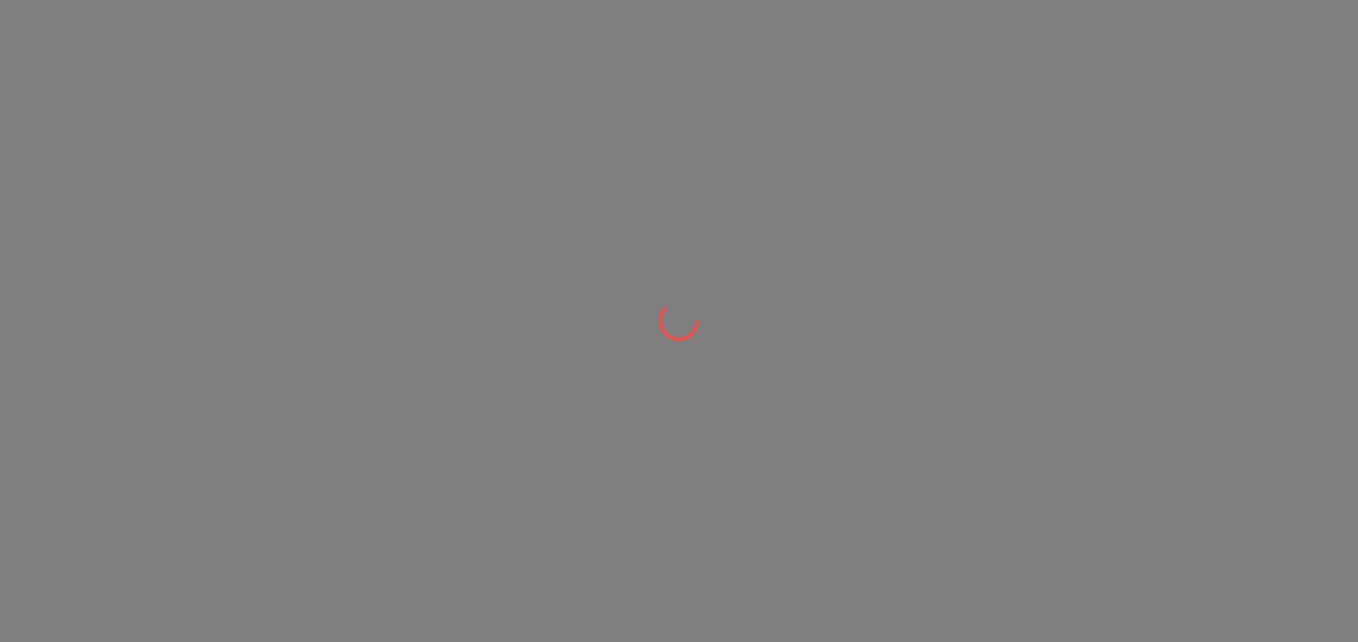 scroll, scrollTop: 0, scrollLeft: 0, axis: both 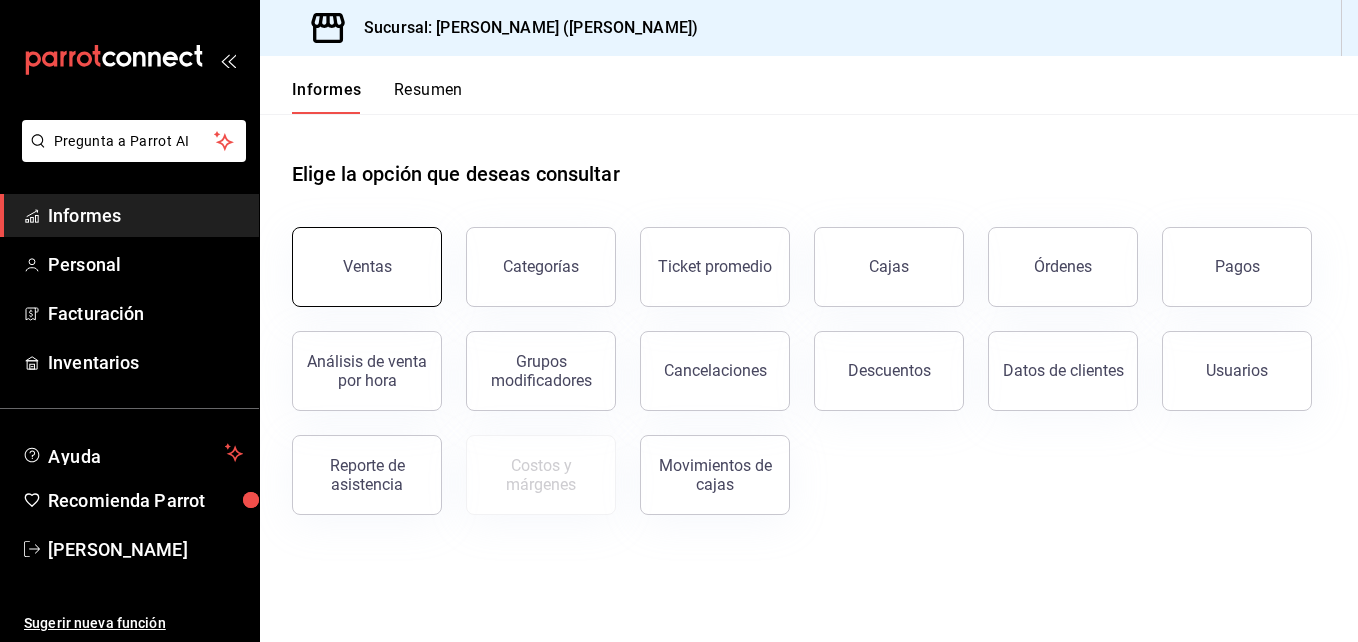click on "Ventas" at bounding box center [367, 267] 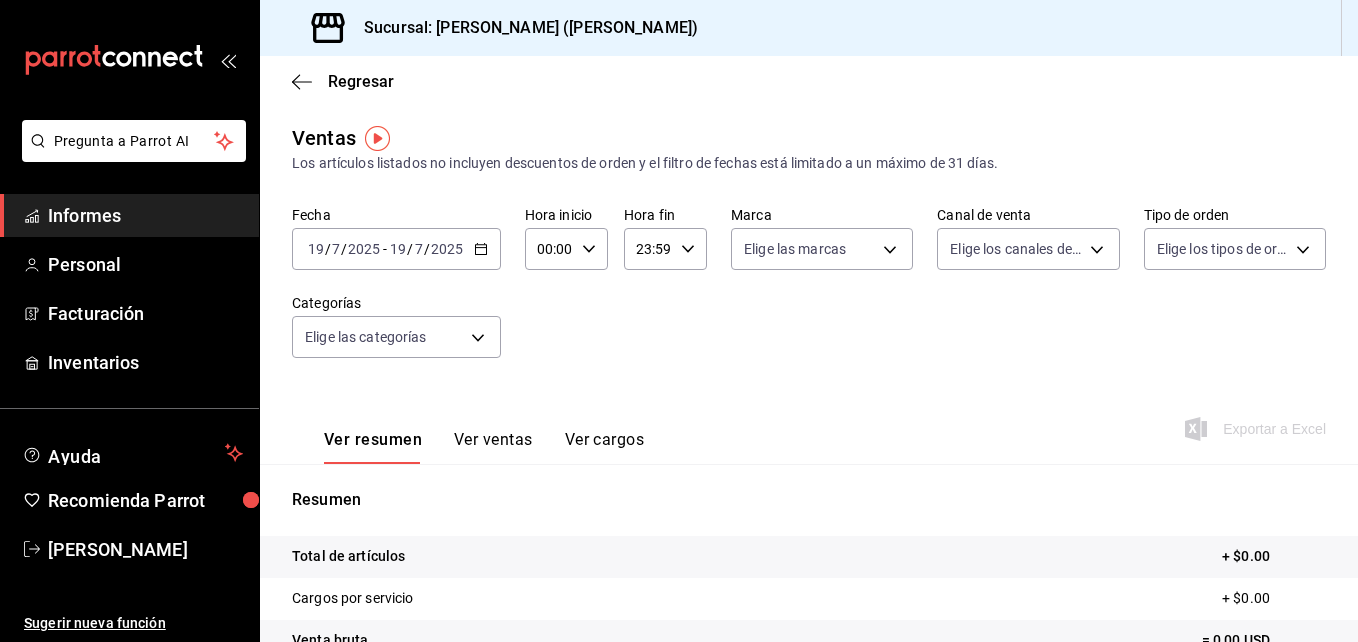 click 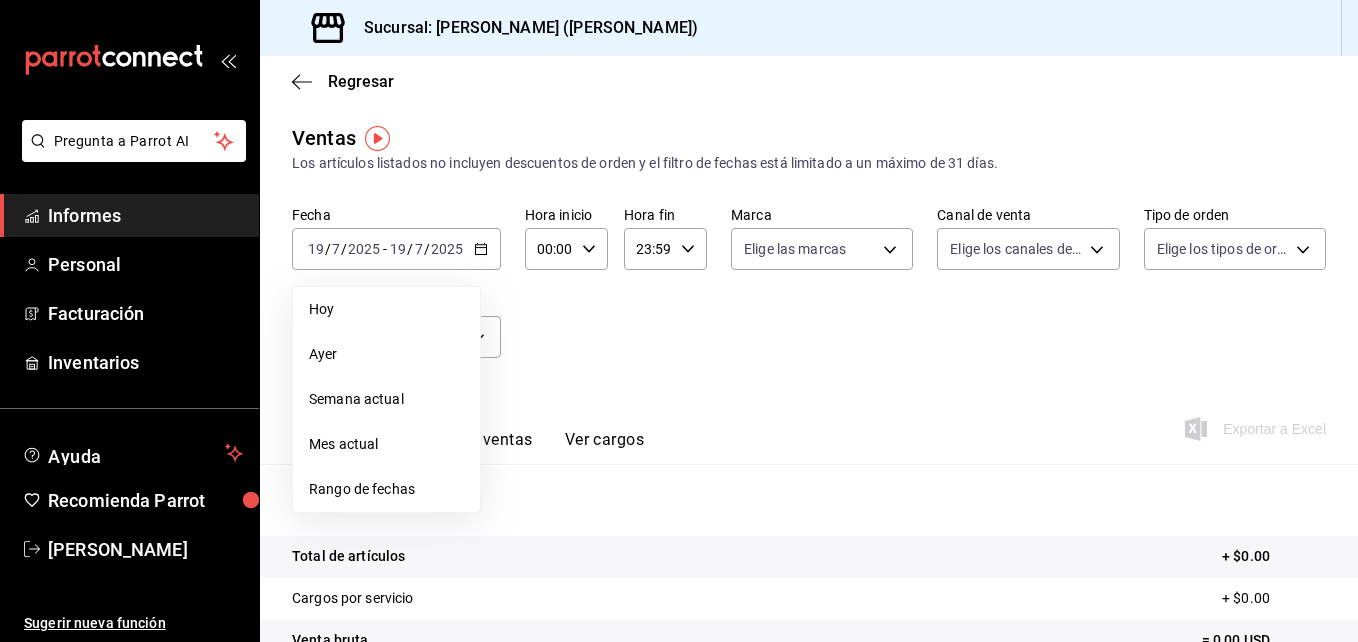 click on "Ayer" at bounding box center (386, 354) 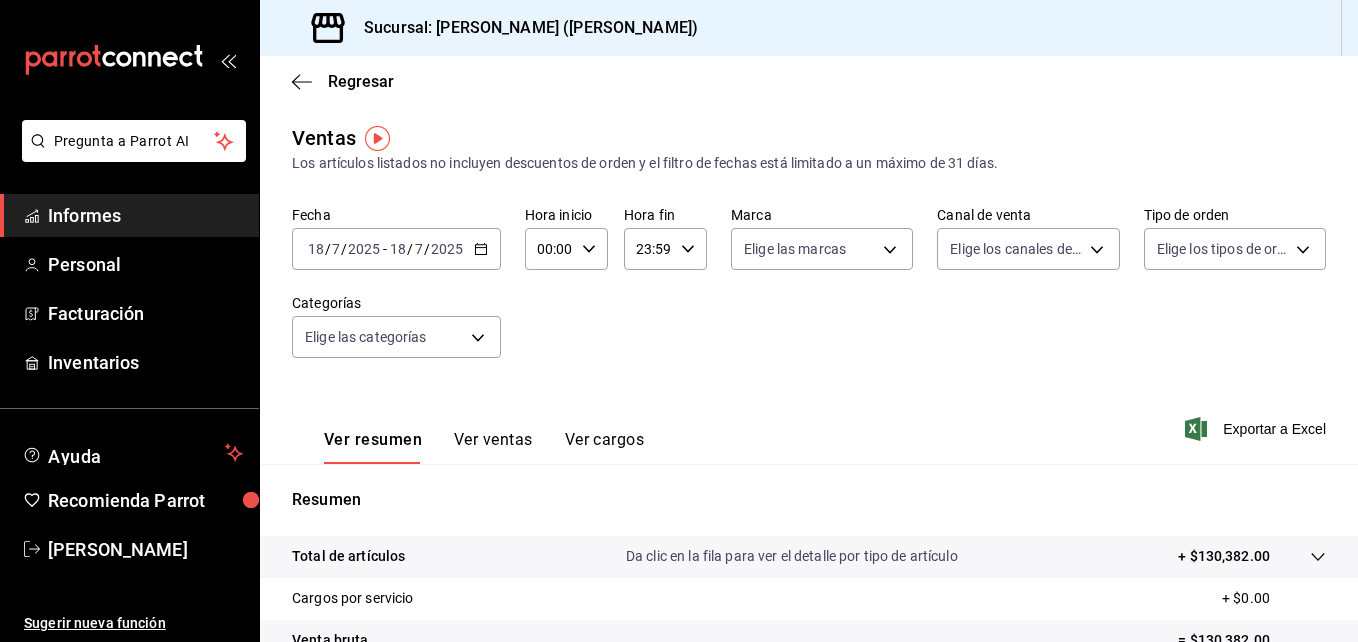 click 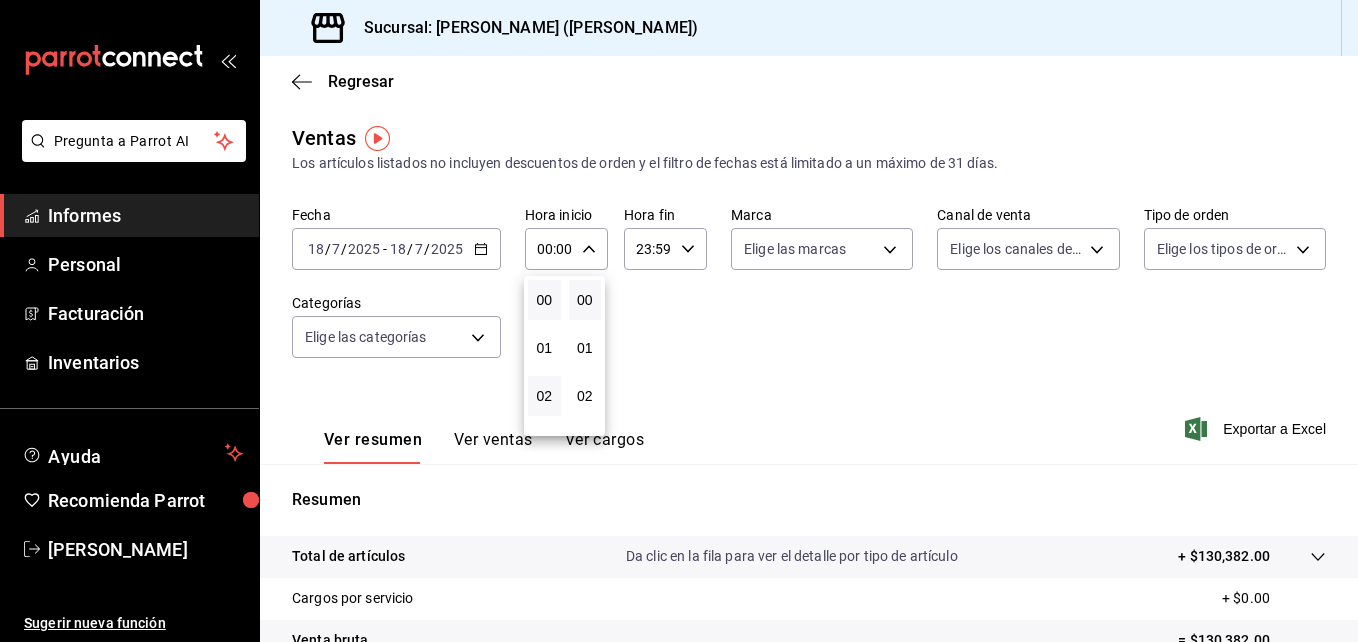 click on "02" at bounding box center (544, 396) 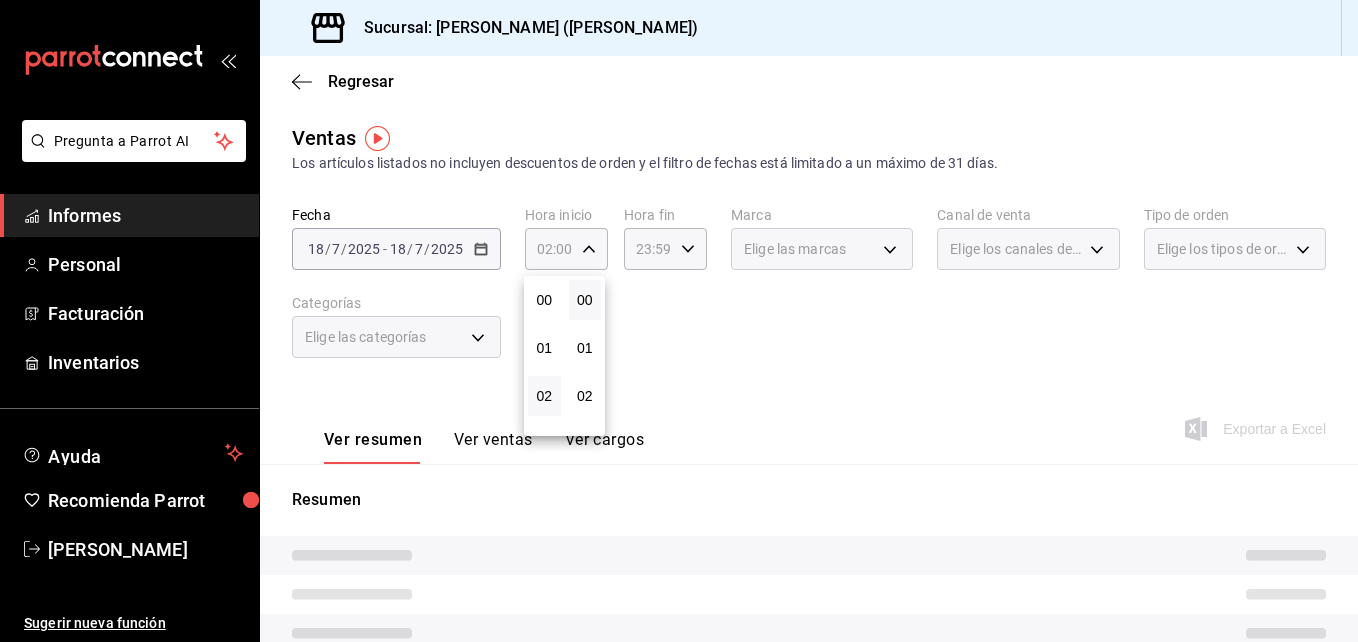 type 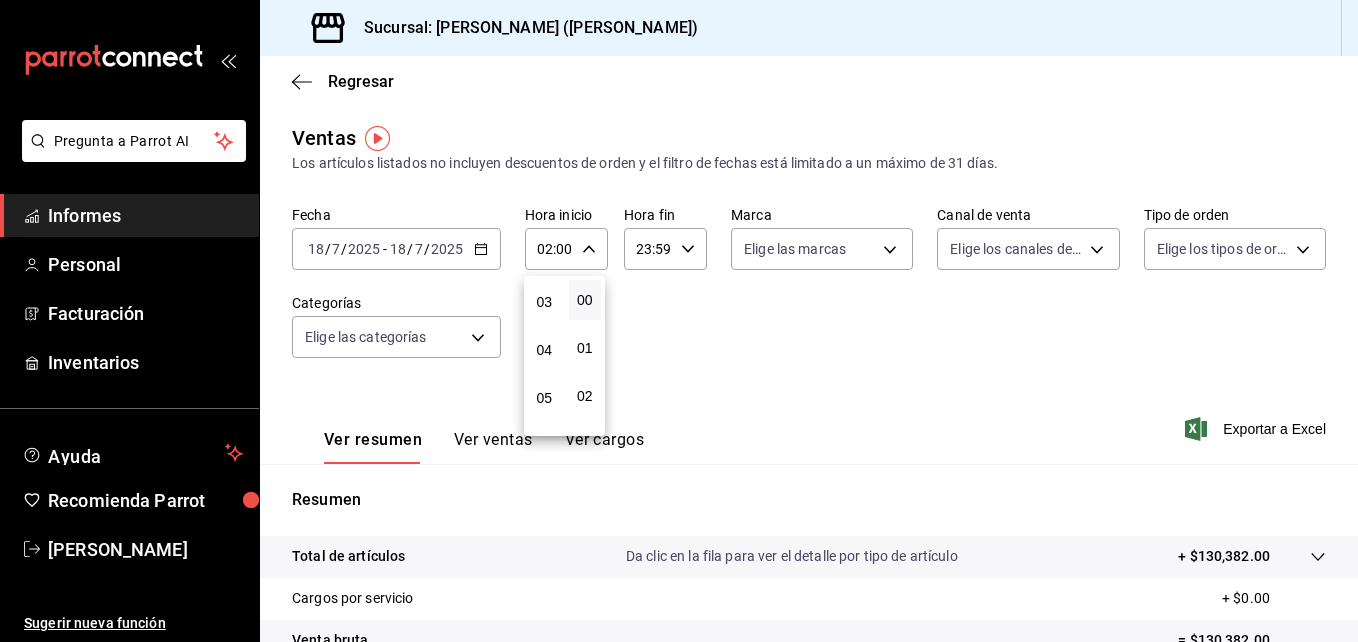 scroll, scrollTop: 160, scrollLeft: 0, axis: vertical 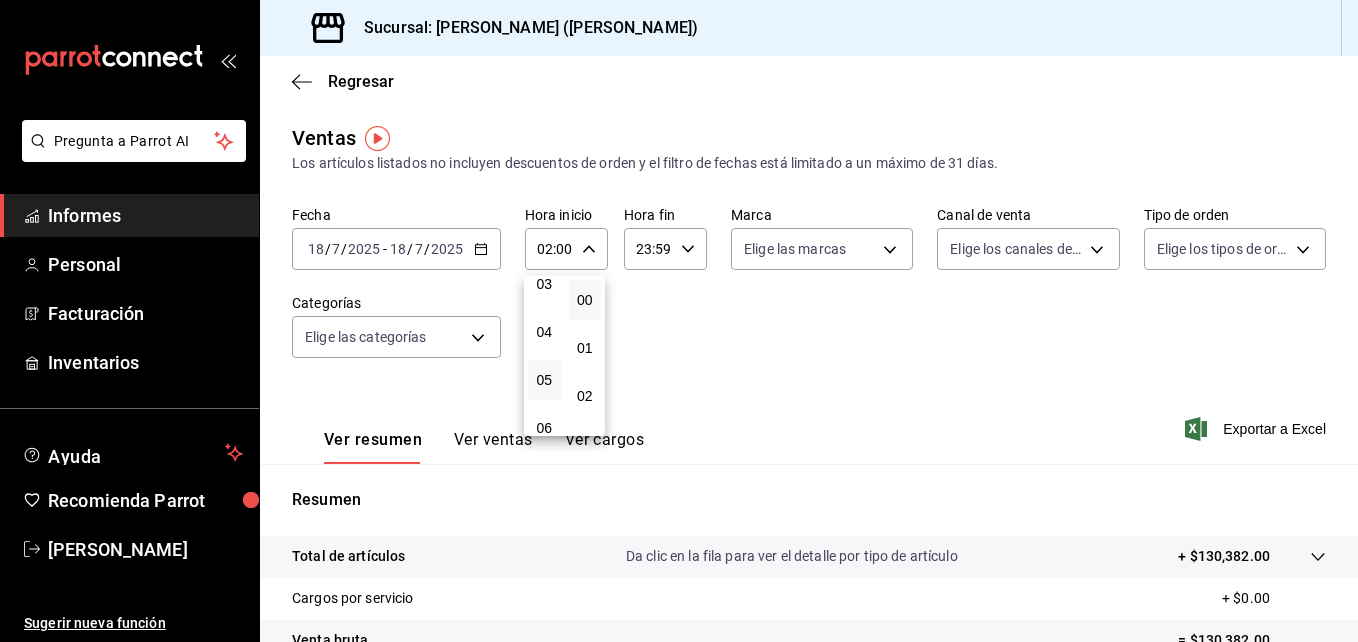 click on "05" at bounding box center (544, 380) 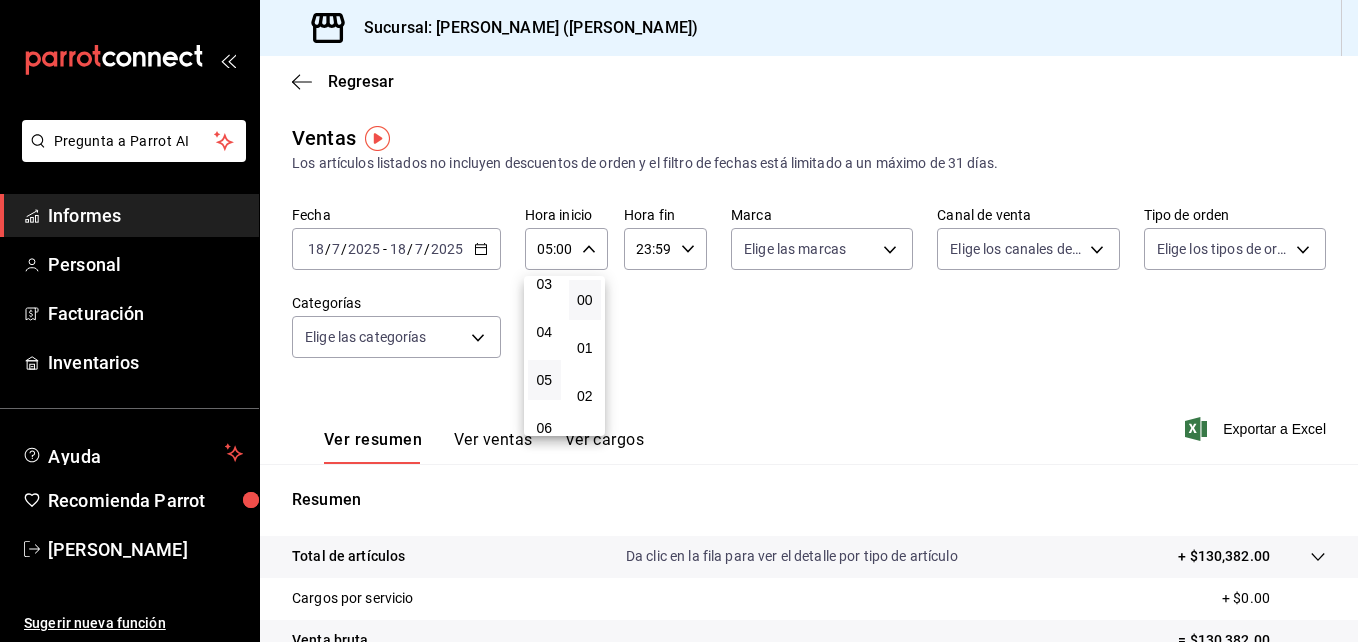 click on "Pregunta a Parrot AI Informes   Personal   Facturación   Inventarios   Ayuda Recomienda Parrot   Erick Felipe   Sugerir nueva función   Sucursal: Sushi Ichikani (Vasconcelos) Regresar Ventas Los artículos listados no incluyen descuentos de orden y el filtro de fechas está limitado a un máximo de 31 días. Fecha 2025-07-18 18 / 7 / 2025 - 2025-07-18 18 / 7 / 2025 Hora inicio 05:00 Hora inicio Hora fin 23:59 Hora fin Marca Elige las marcas Canal de venta Elige los canales de venta Tipo de orden Elige los tipos de orden Categorías Elige las categorías Ver resumen Ver ventas Ver cargos Exportar a Excel Resumen Total de artículos Da clic en la fila para ver el detalle por tipo de artículo + $130,382.00 Cargos por servicio + $0.00 Venta bruta = $130,382.00 Descuentos totales - $1,464.80 Certificados de regalo - $395.00 Venta total = $128,522.20 Impuestos - 17.727,20 dólares Venta neta = $110,795.00 Pregunta a Parrot AI Informes   Personal   Facturación   Inventarios   Ayuda Recomienda Parrot       00 01" at bounding box center [679, 321] 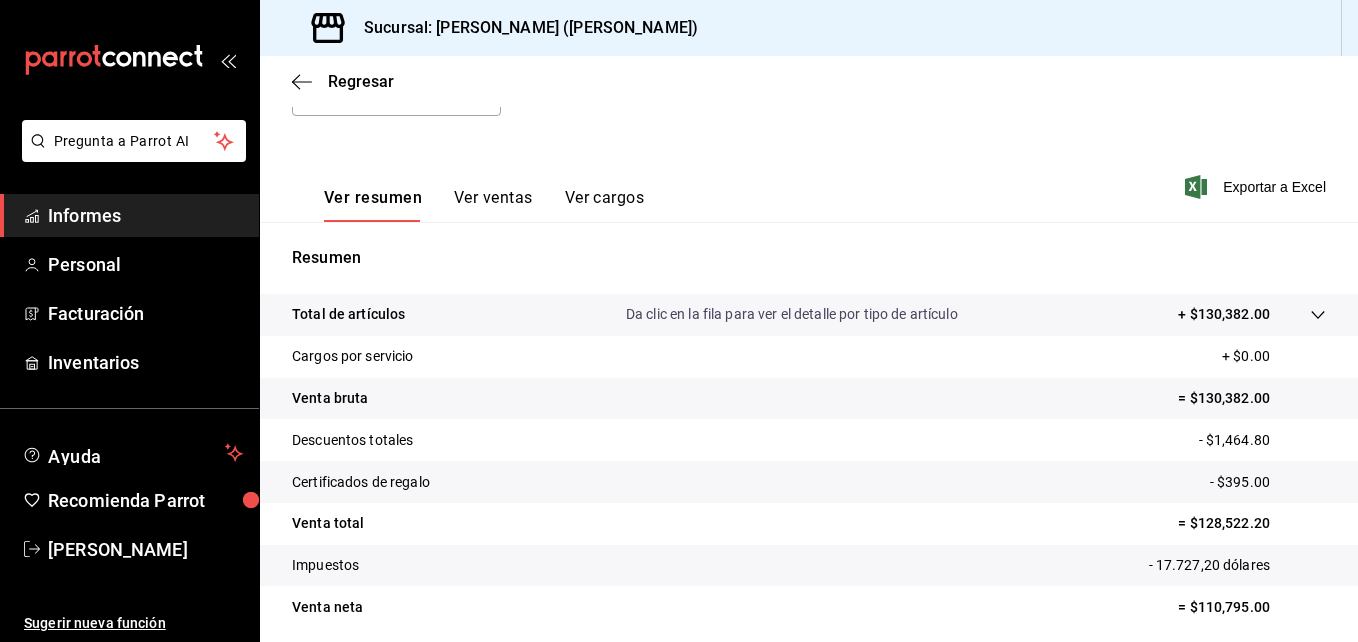 scroll, scrollTop: 246, scrollLeft: 0, axis: vertical 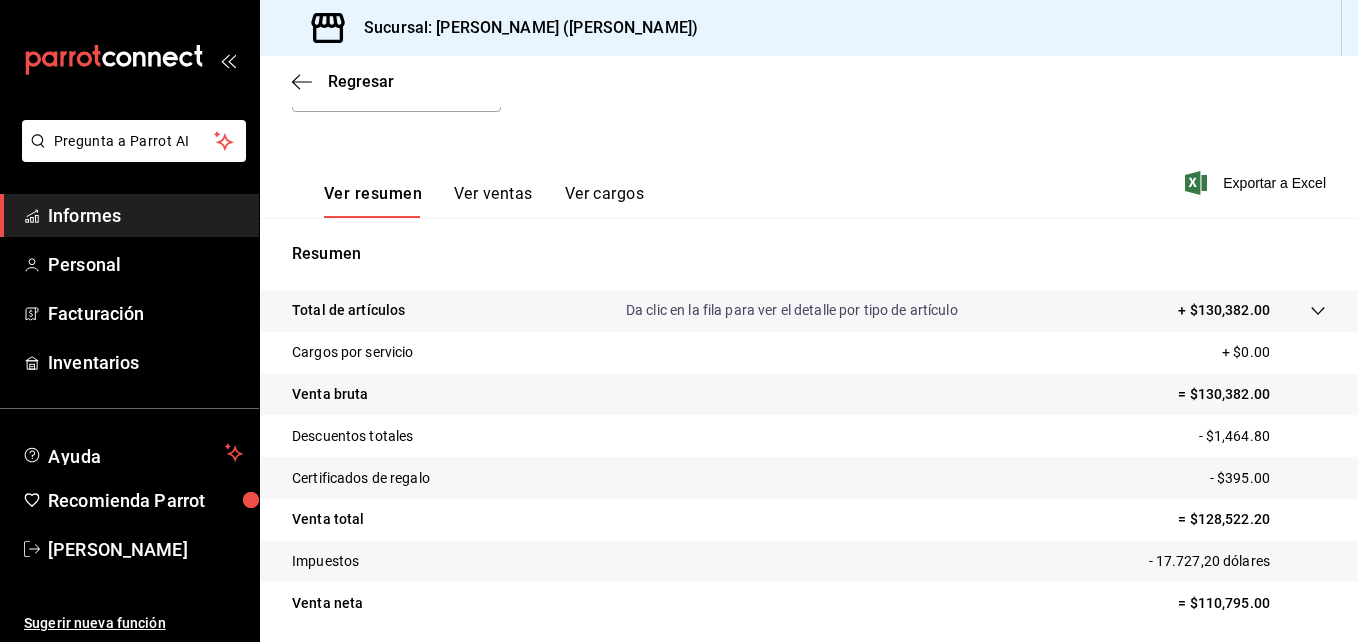 click on "Ver ventas" at bounding box center [493, 201] 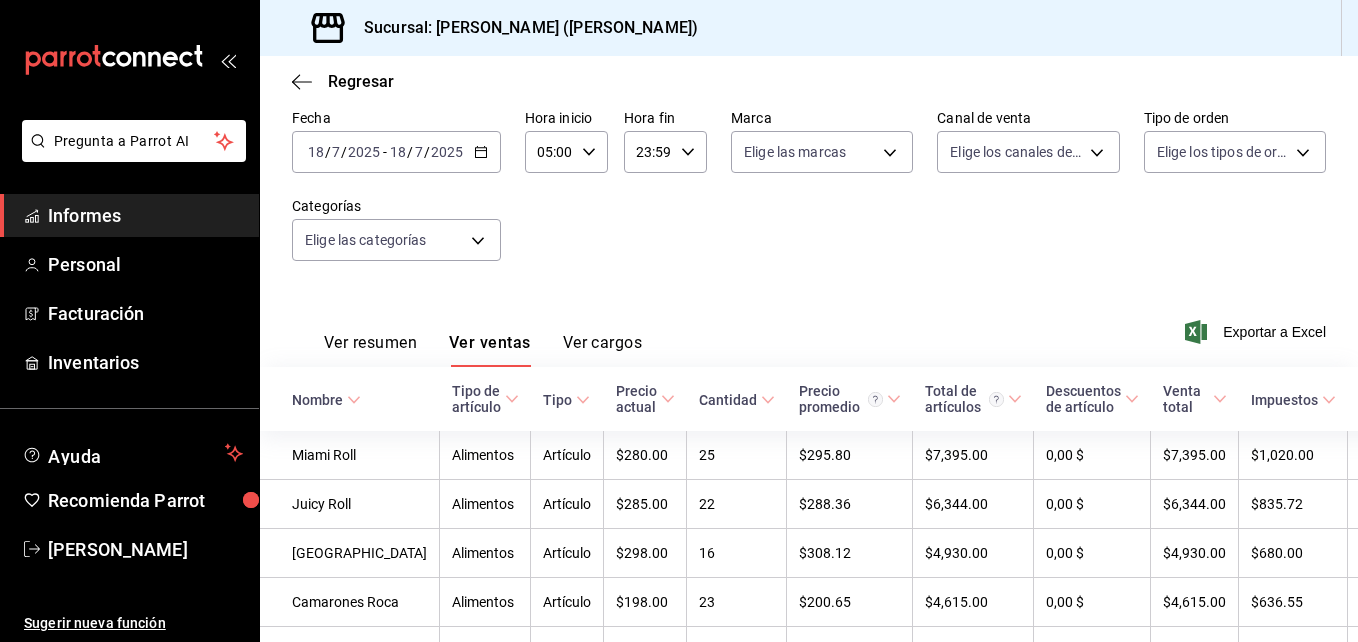 scroll, scrollTop: 246, scrollLeft: 0, axis: vertical 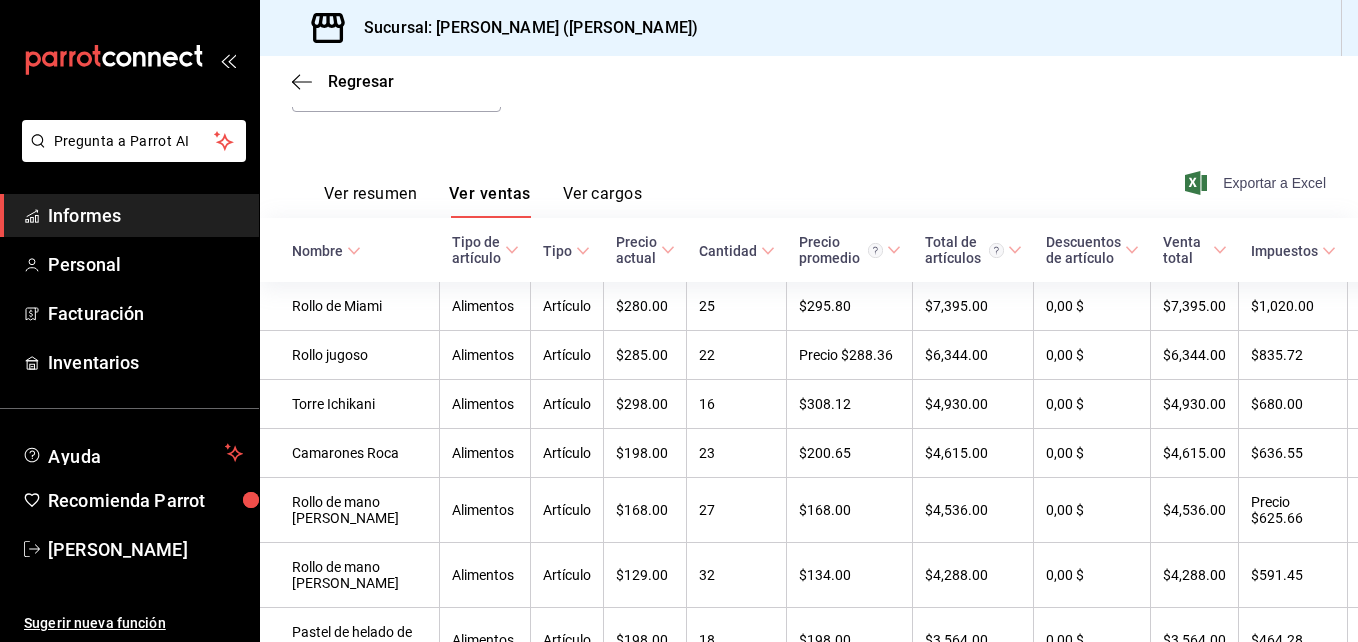 click on "Exportar a Excel" at bounding box center [1274, 183] 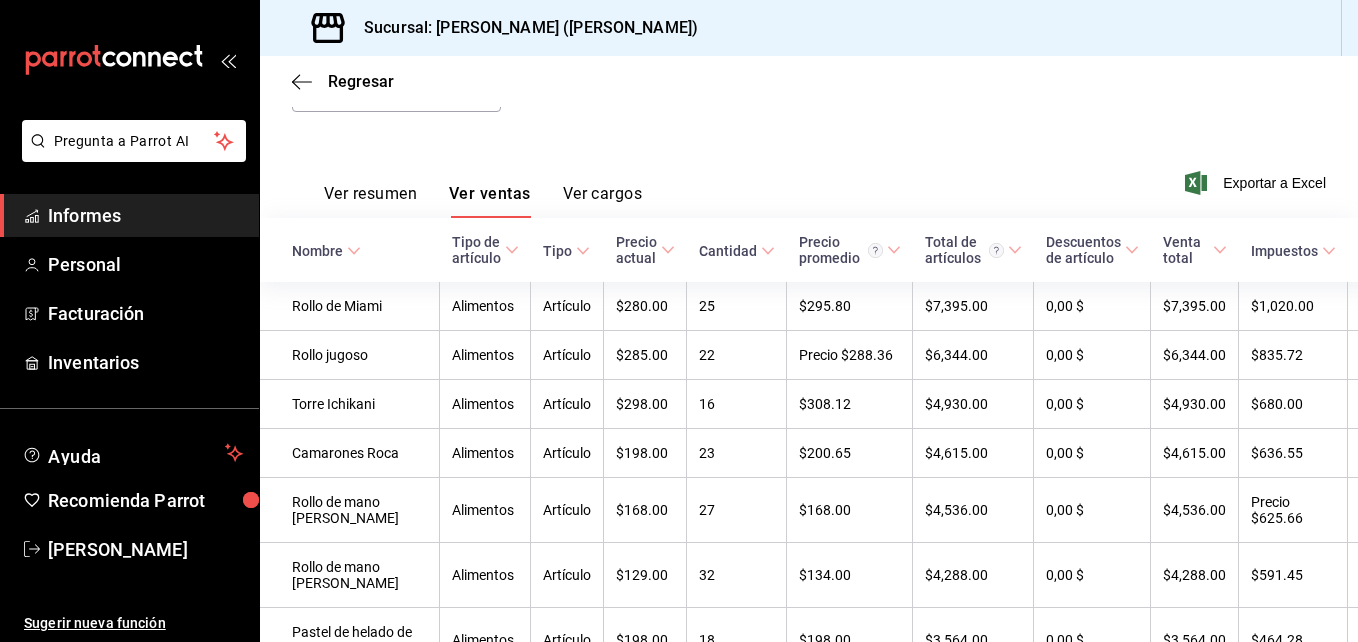 click on "Fecha 2025-07-18 18 / 7 / 2025 - 2025-07-18 18 / 7 / 2025 Hora inicio 05:00 Hora inicio Hora fin 23:59 Hora fin Marca Elige las marcas Canal de venta Elige los canales de venta Tipo de orden Elige los tipos de orden Categorías Elige las categorías" at bounding box center [809, 48] 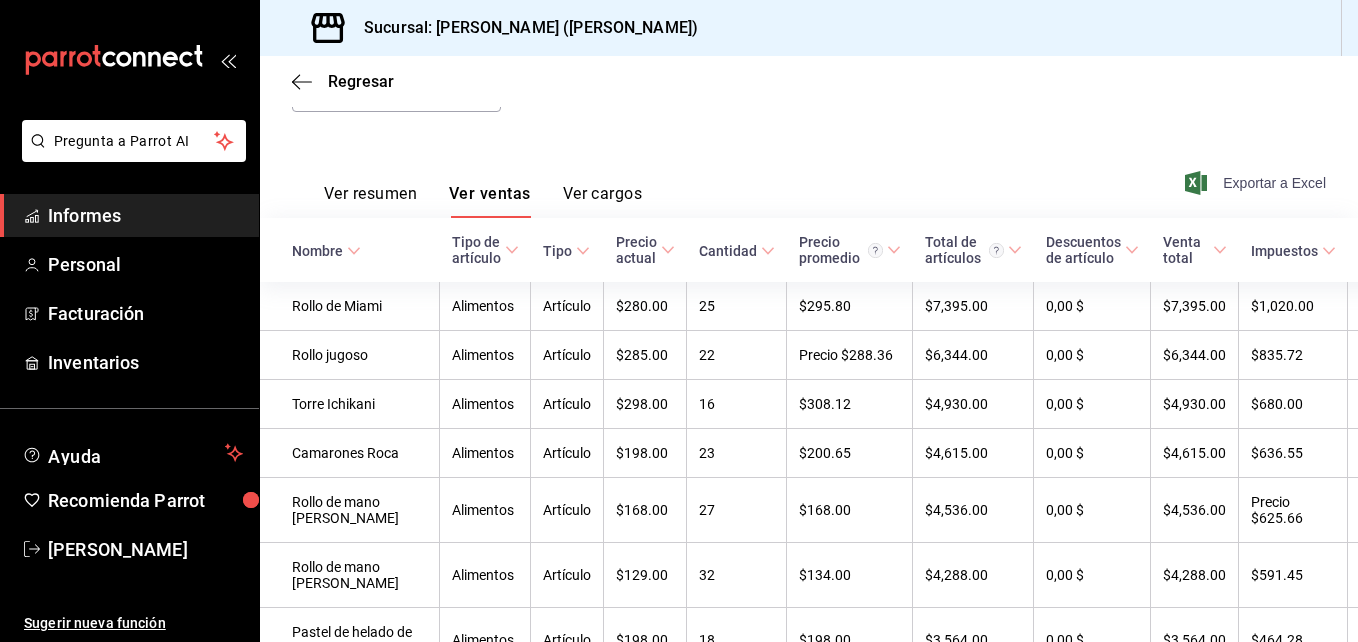 click on "Exportar a Excel" at bounding box center (1274, 183) 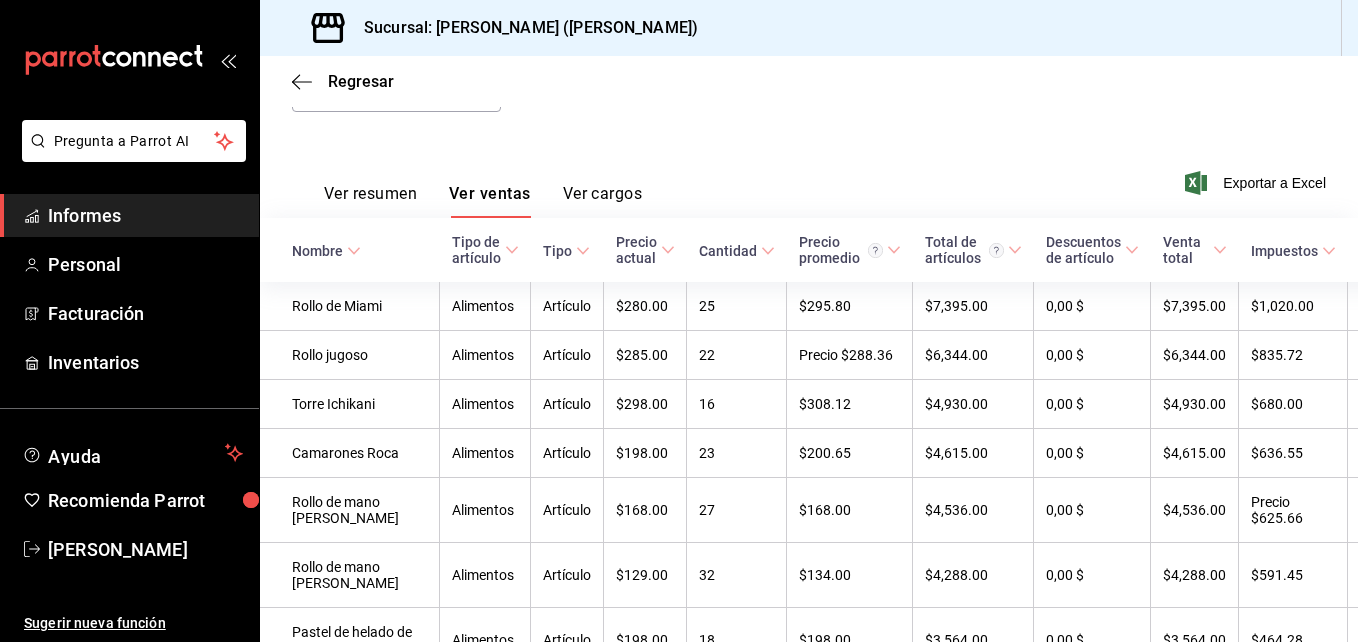click on "Fecha 2025-07-18 18 / 7 / 2025 - 2025-07-18 18 / 7 / 2025 Hora inicio 05:00 Hora inicio Hora fin 23:59 Hora fin Marca Elige las marcas Canal de venta Elige los canales de venta Tipo de orden Elige los tipos de orden Categorías Elige las categorías" at bounding box center (809, 48) 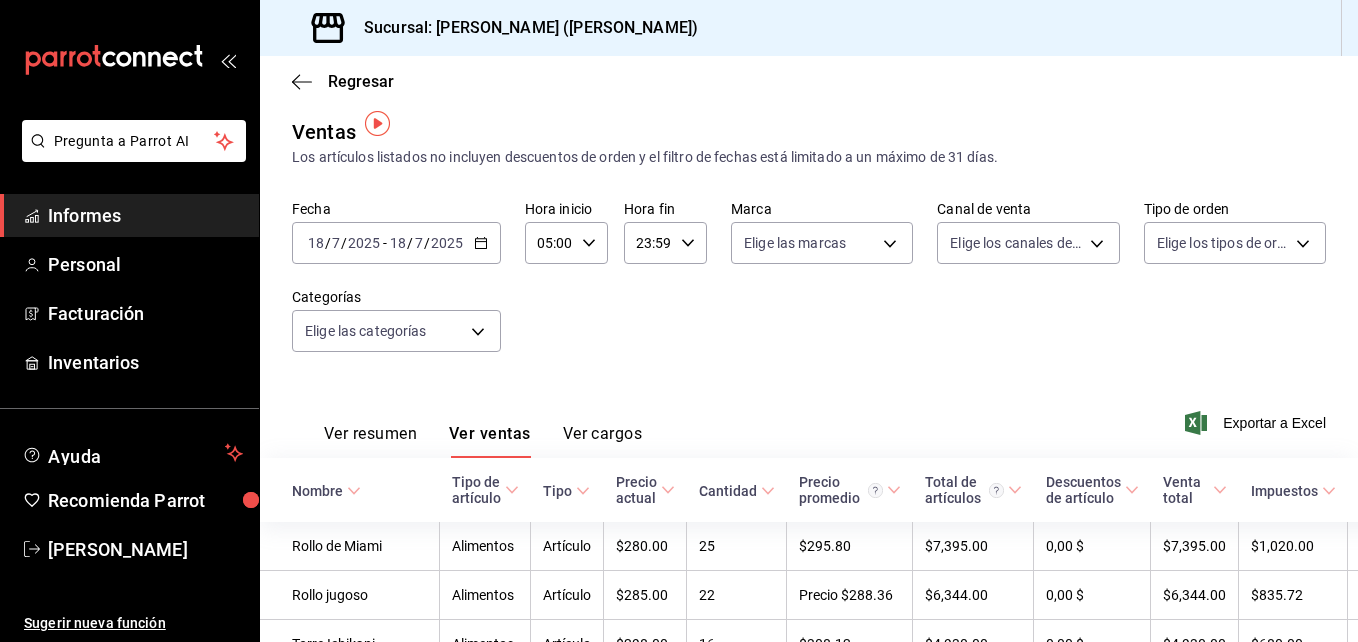 scroll, scrollTop: 0, scrollLeft: 0, axis: both 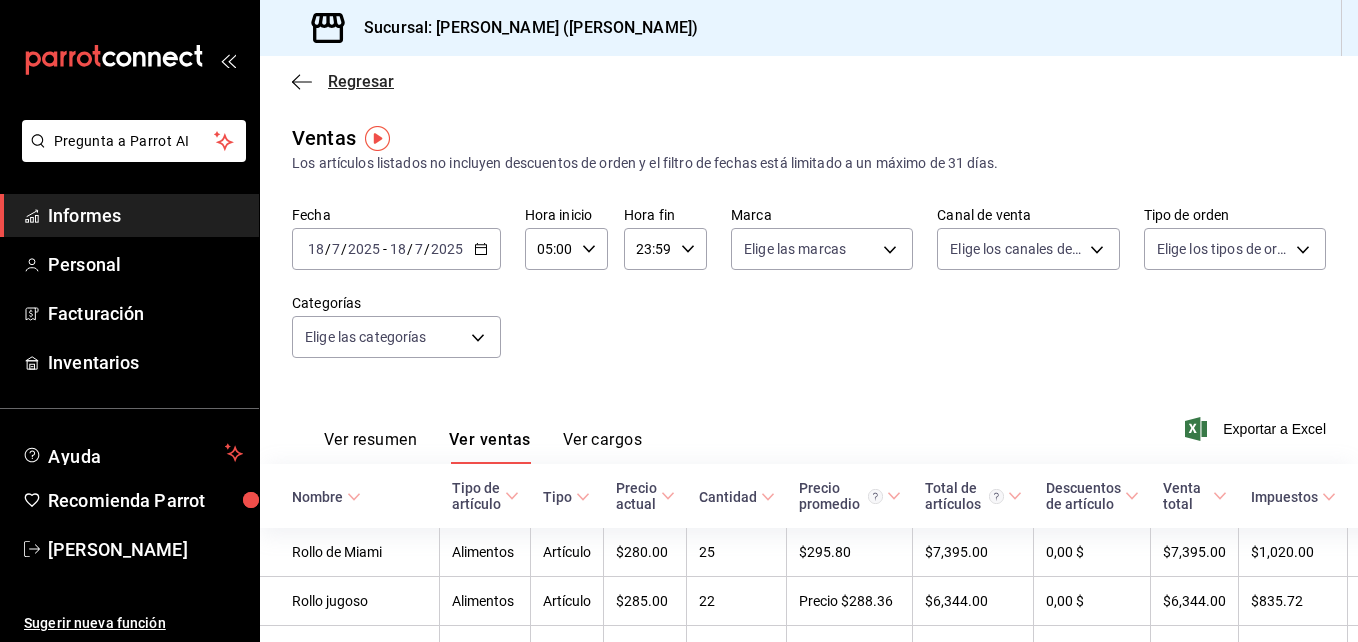 click 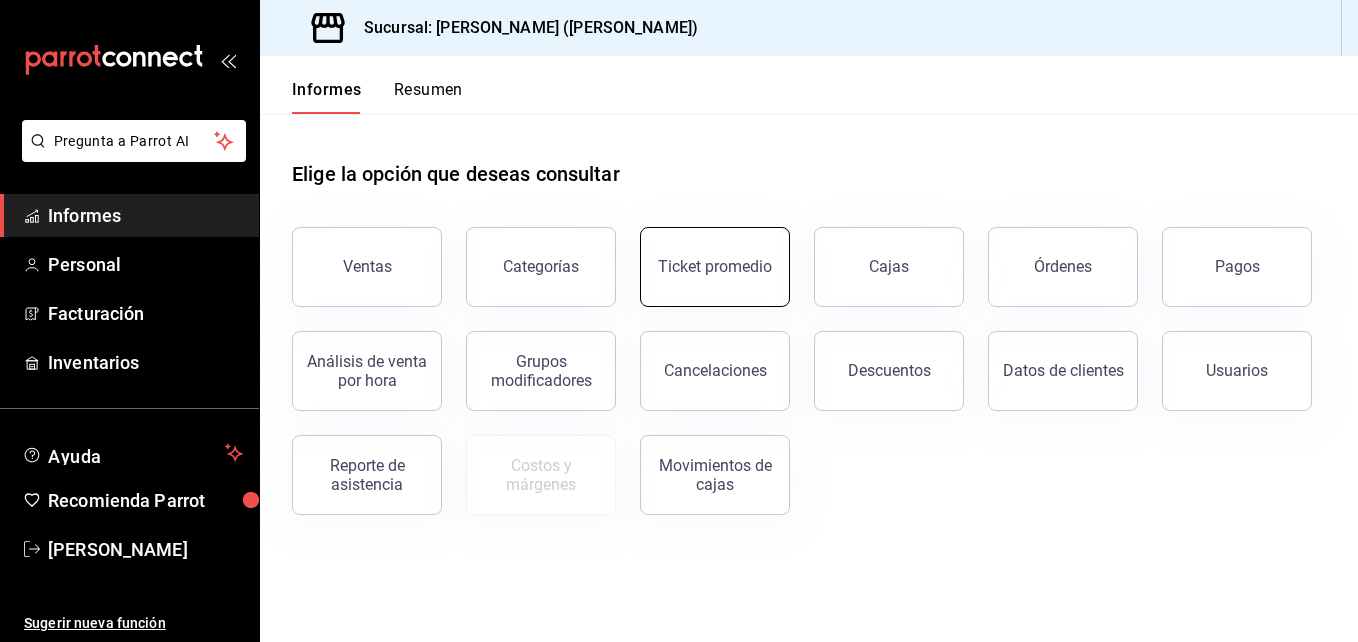 click on "Ticket promedio" at bounding box center (715, 267) 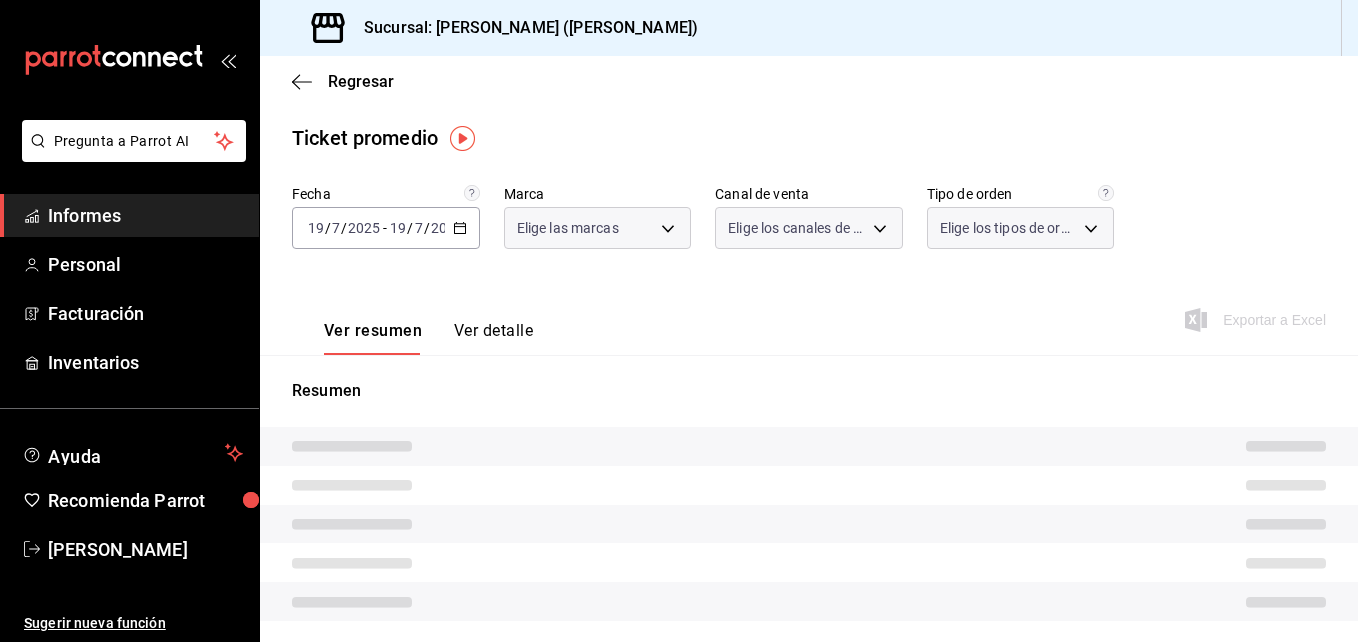 type on "3e284276-a834-4a39-bc59-2edda2d06158" 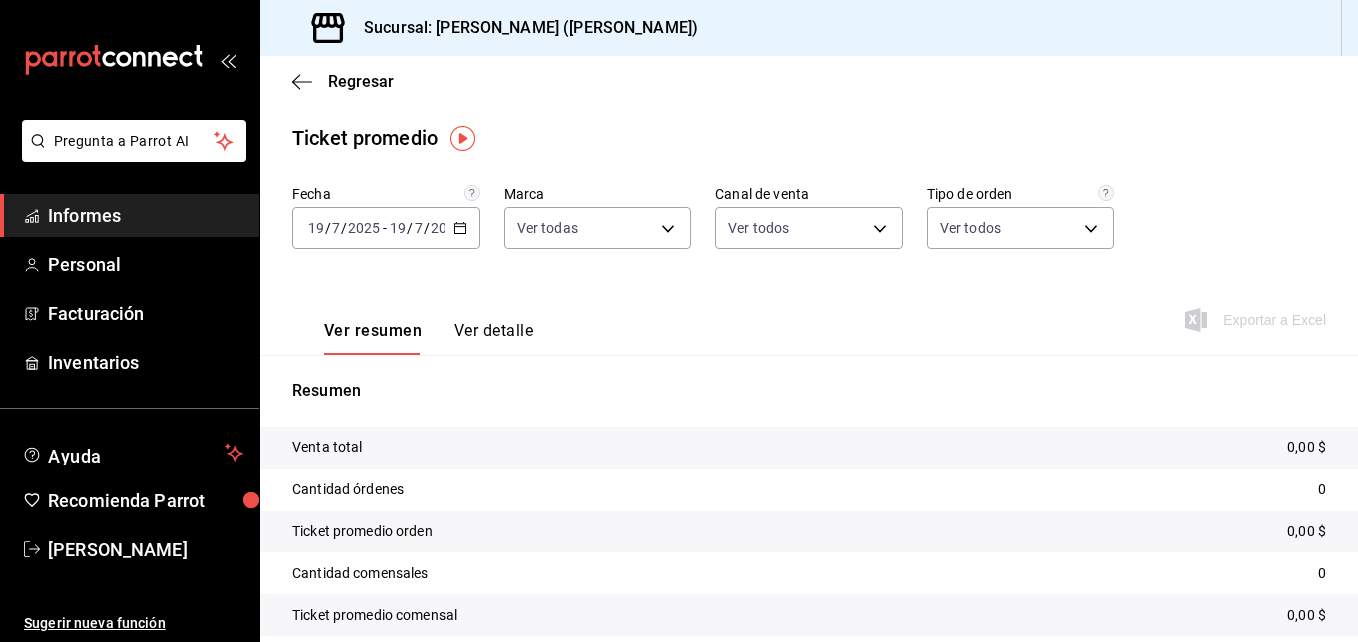 click 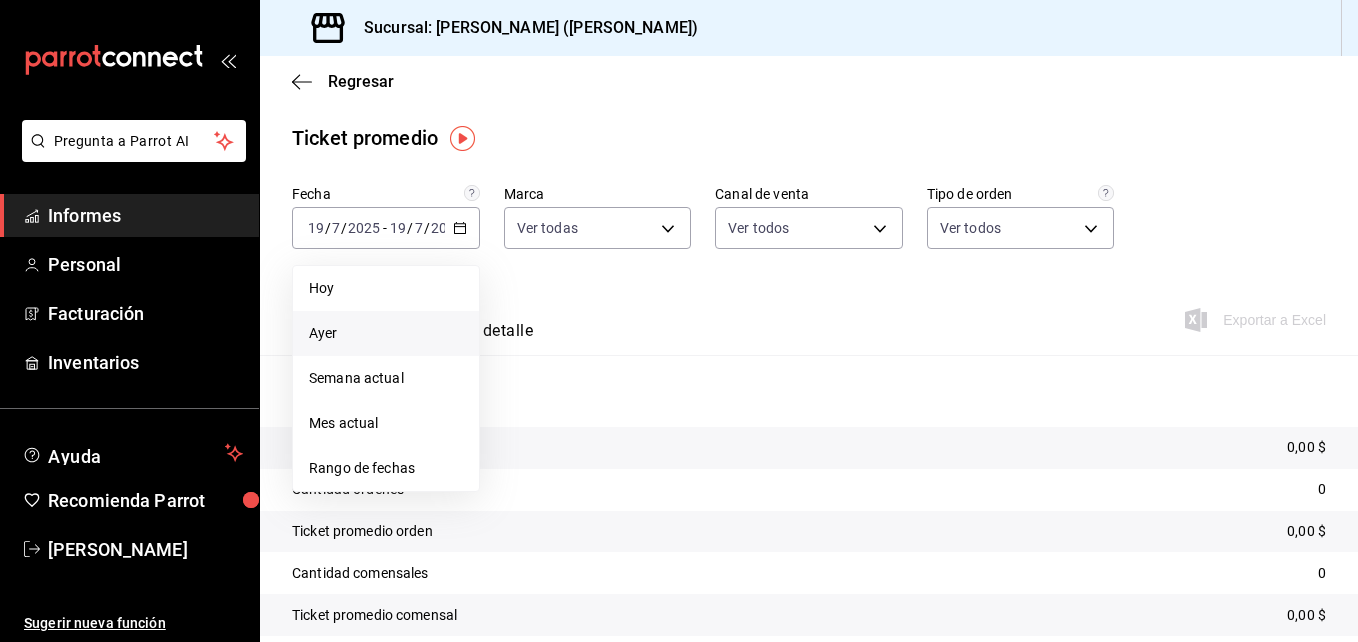 click on "Ayer" at bounding box center (386, 333) 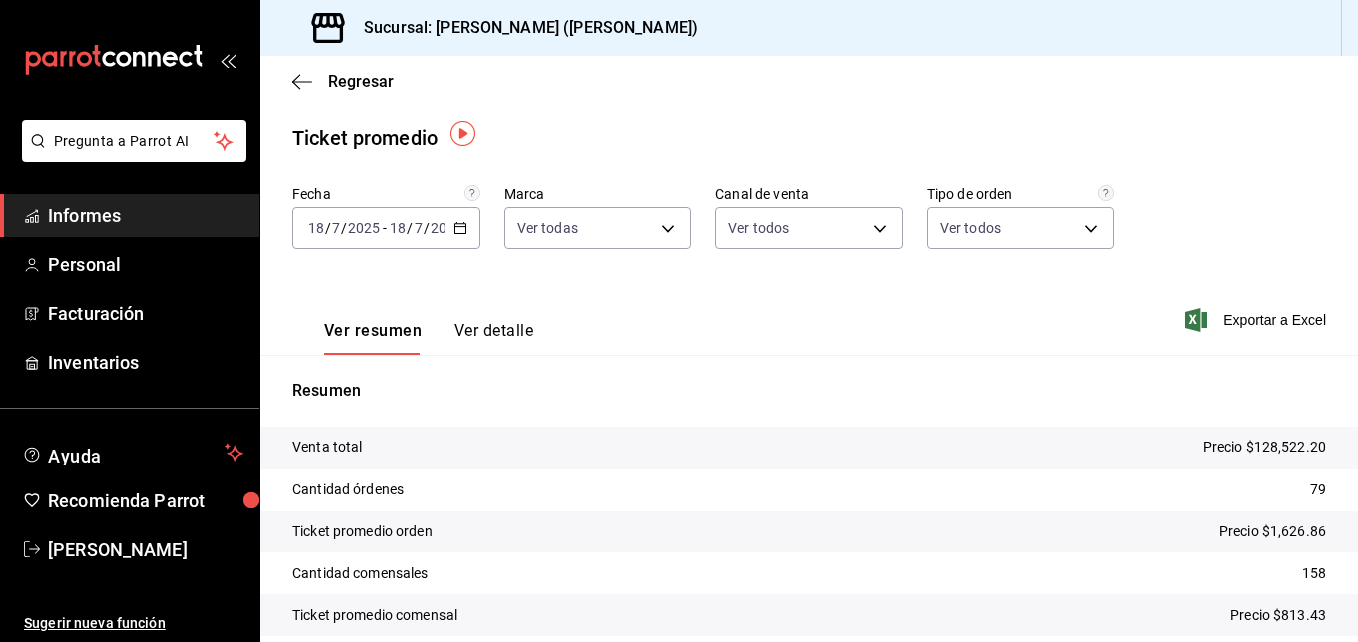 scroll, scrollTop: 82, scrollLeft: 0, axis: vertical 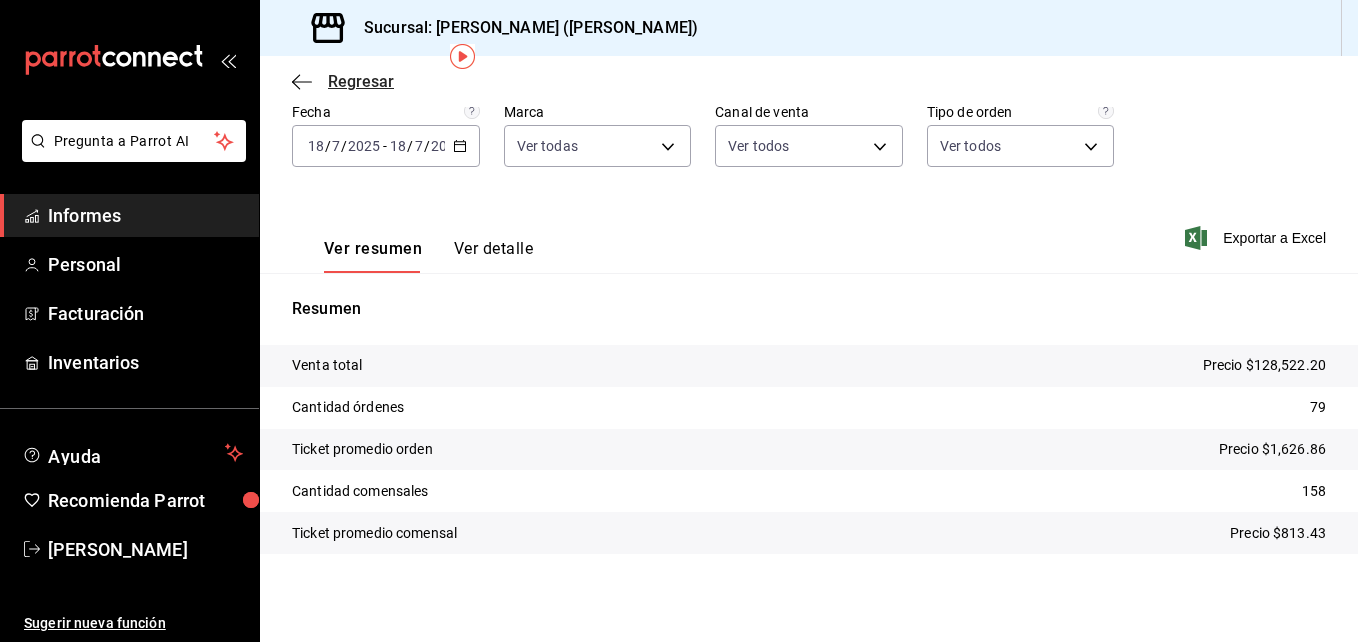 click 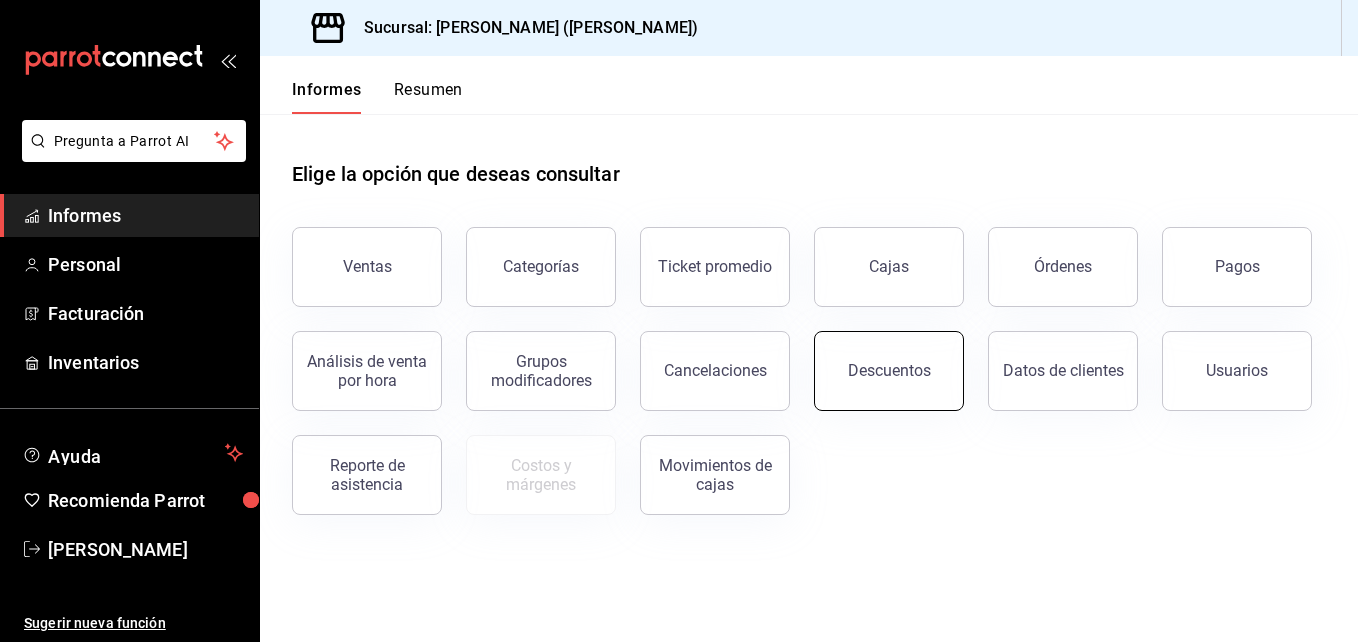 click on "Descuentos" at bounding box center [889, 371] 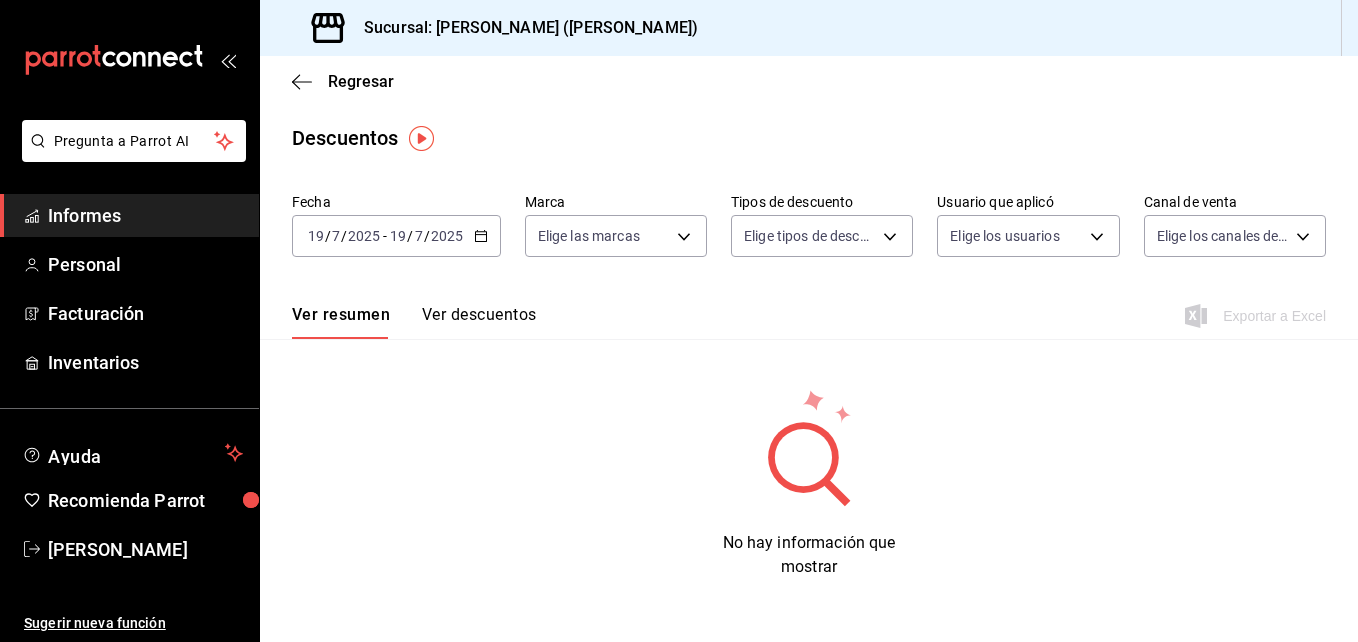 click 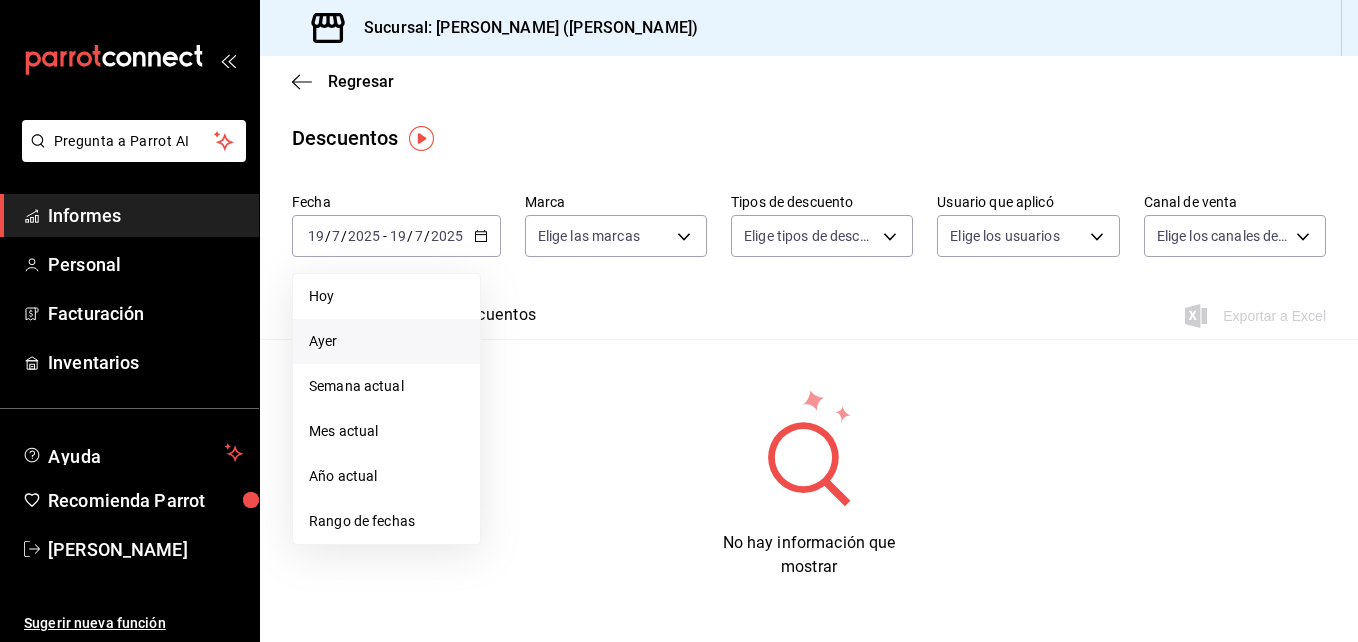 click on "Ayer" at bounding box center [386, 341] 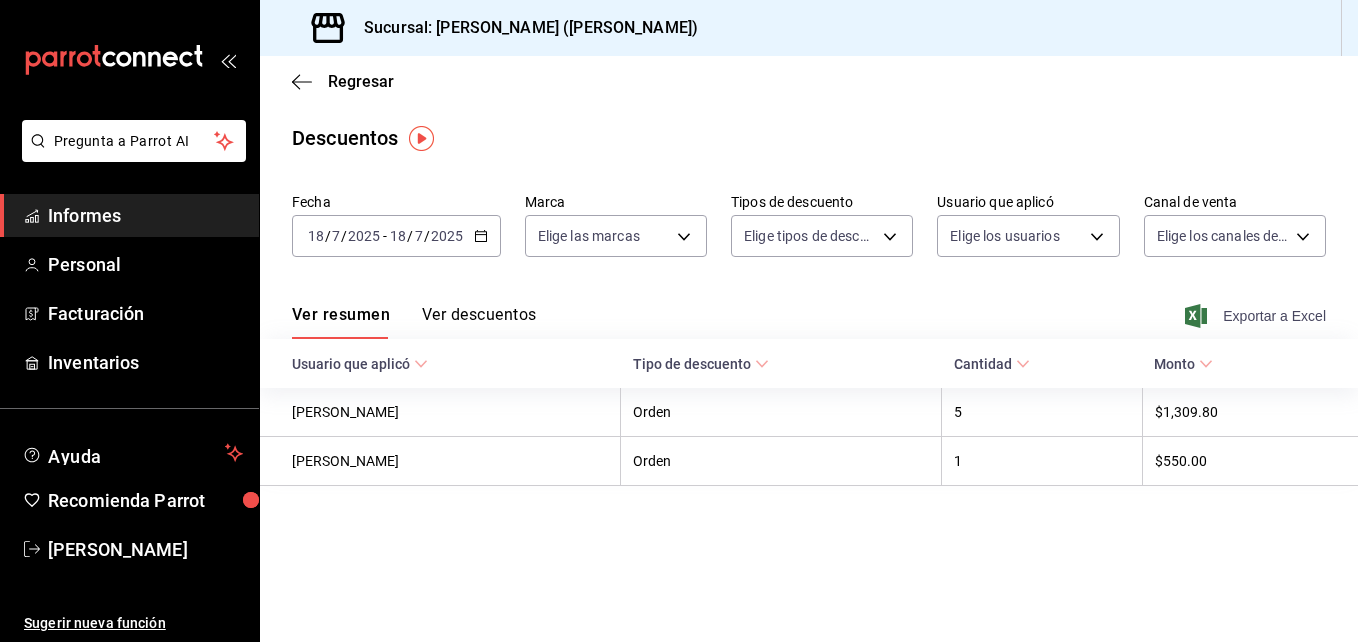 click on "Exportar a Excel" at bounding box center [1274, 316] 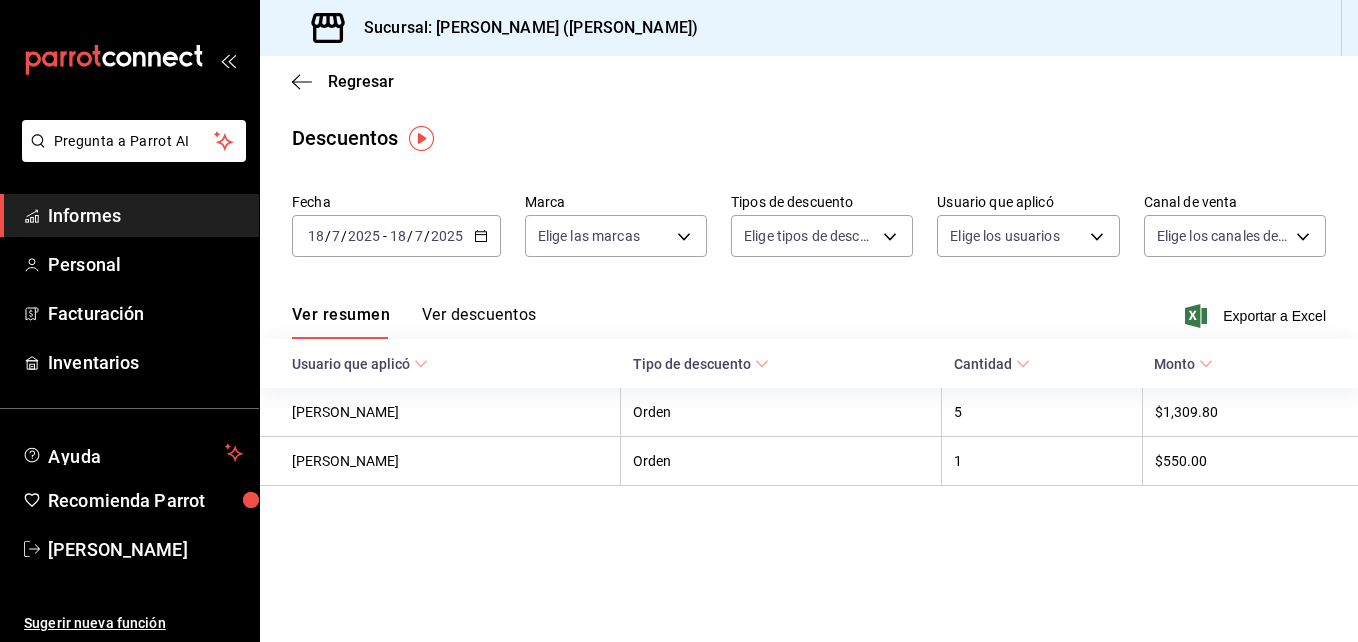 click on "Descuentos" at bounding box center [809, 138] 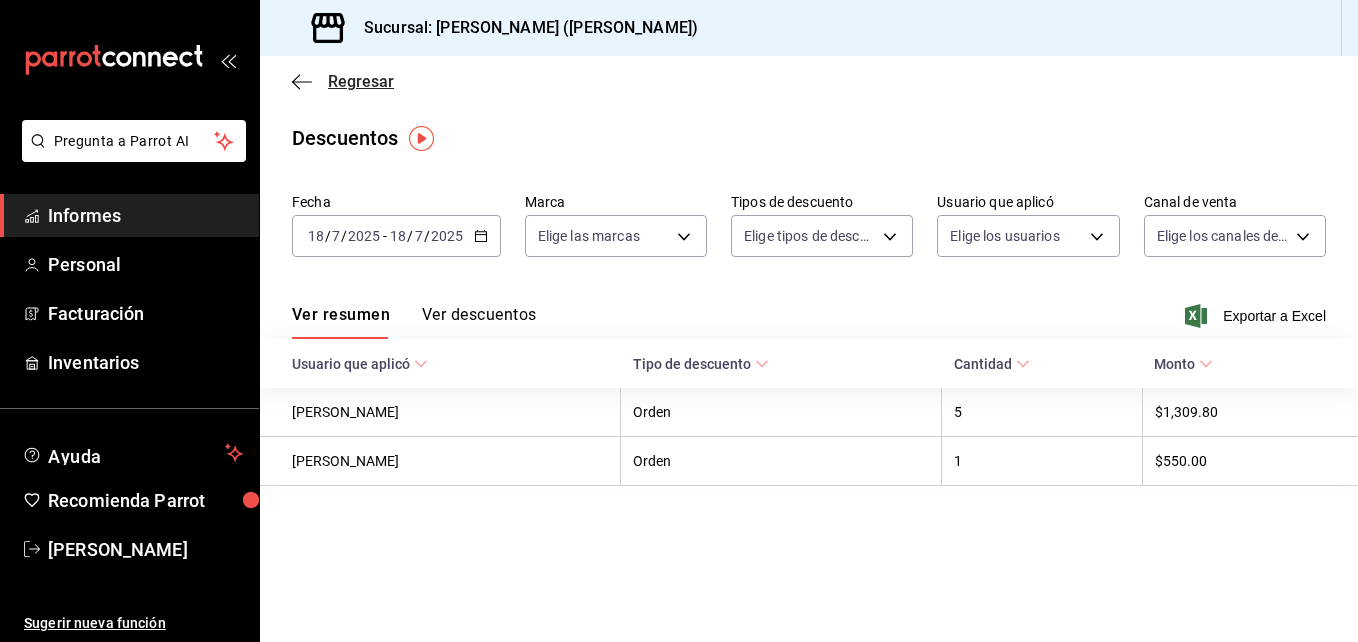 click 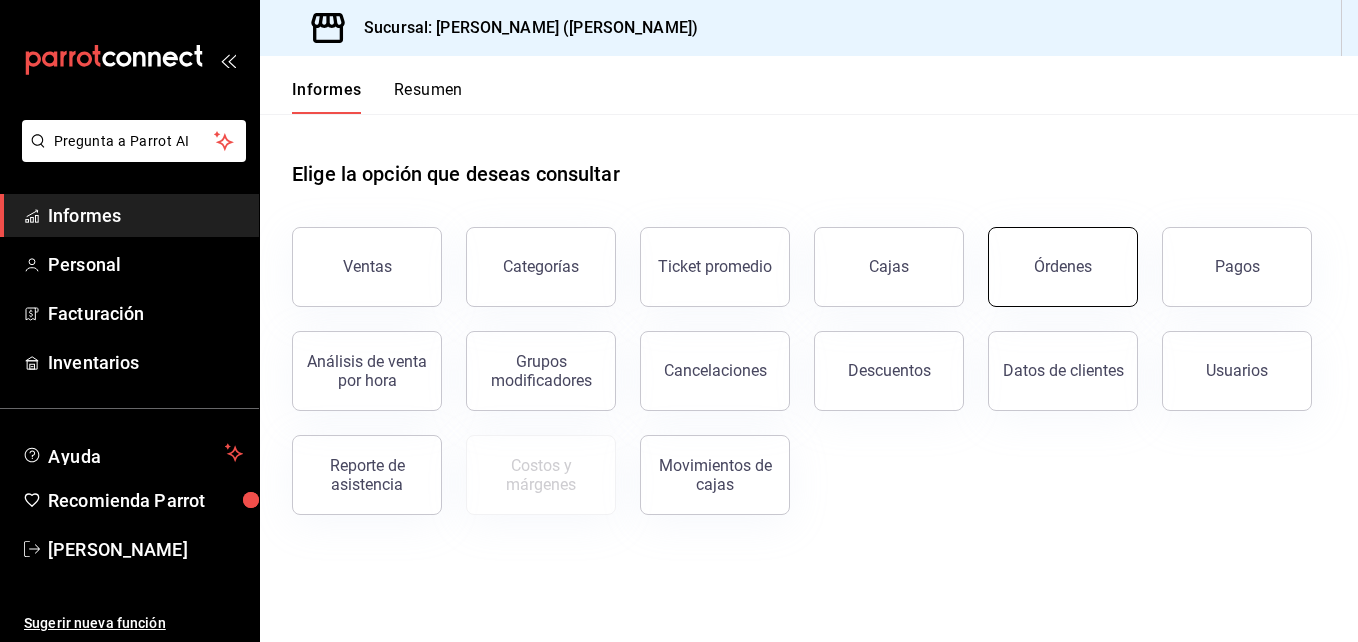 click on "Órdenes" at bounding box center [1063, 267] 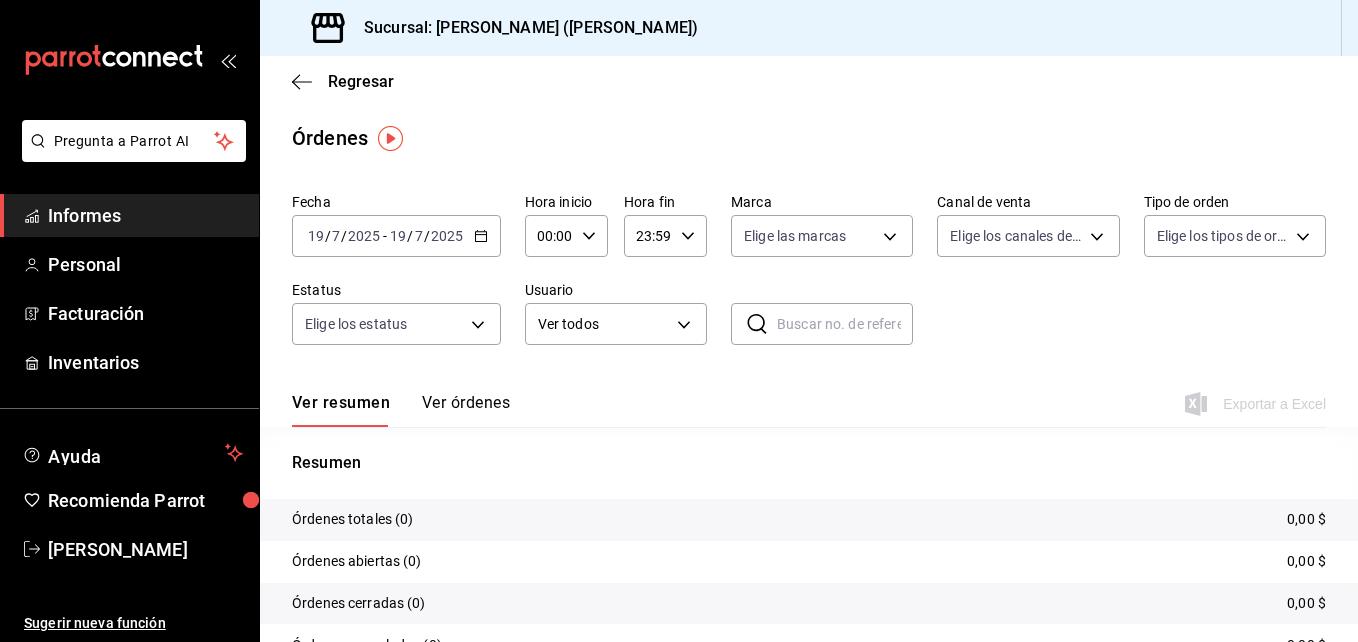 click 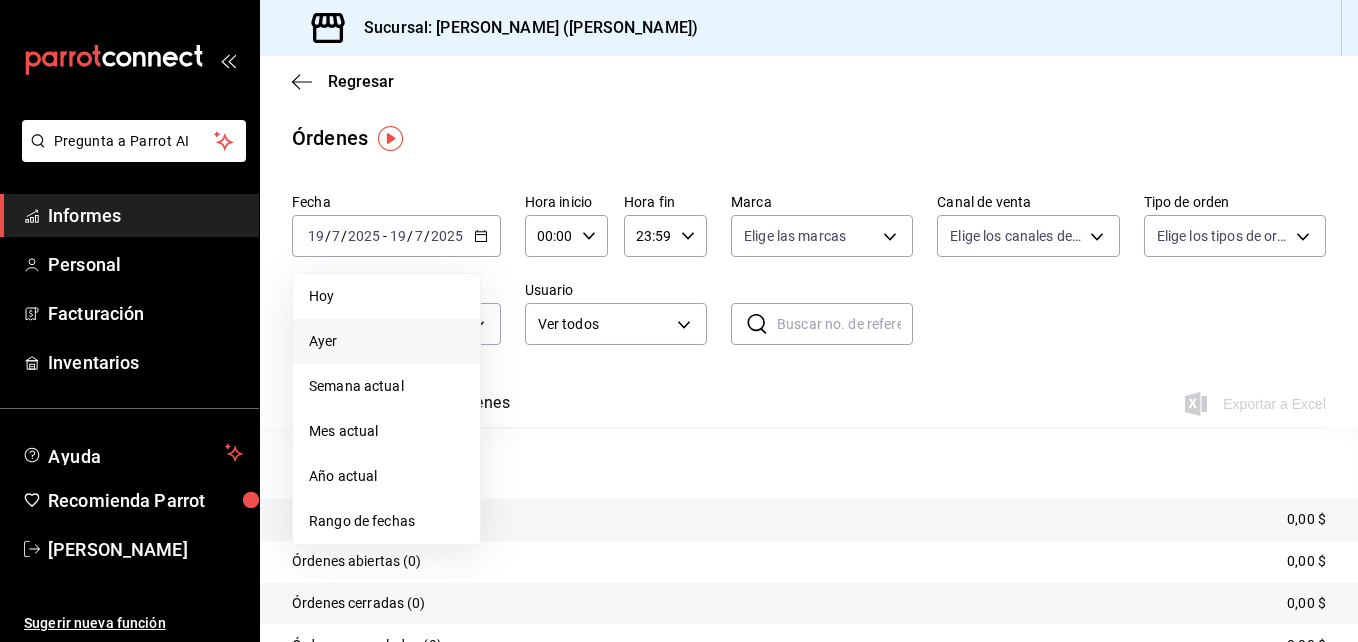 click on "Ayer" at bounding box center (386, 341) 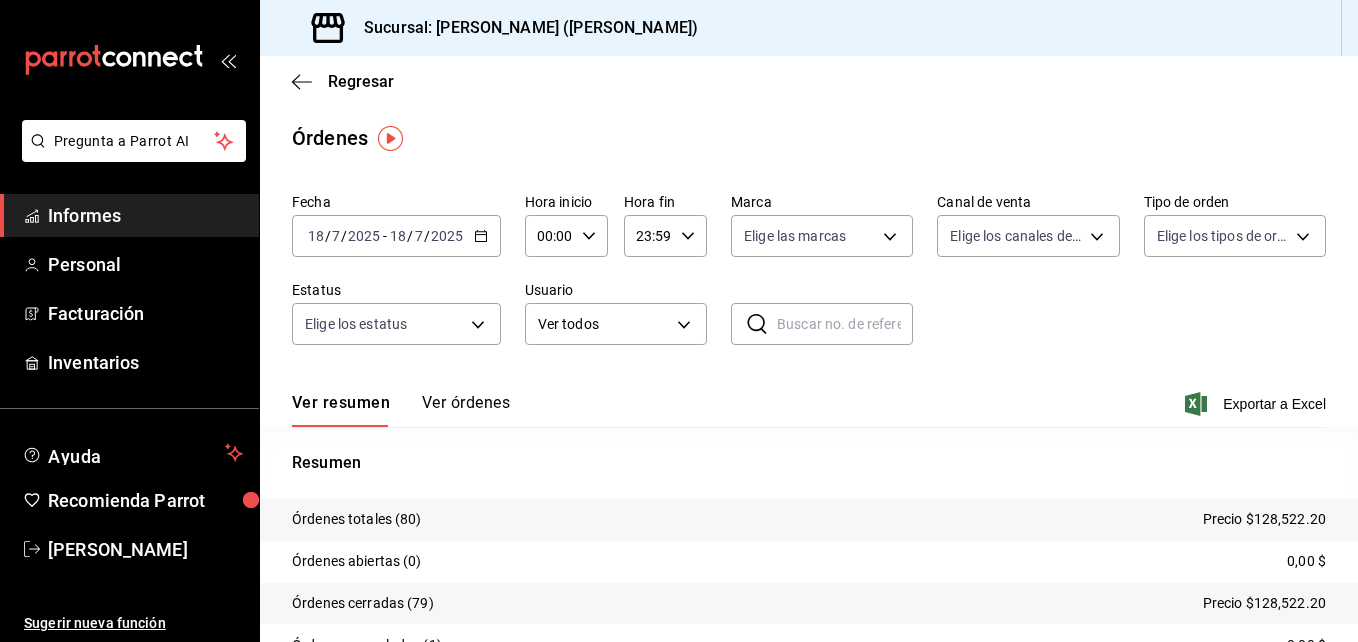 click 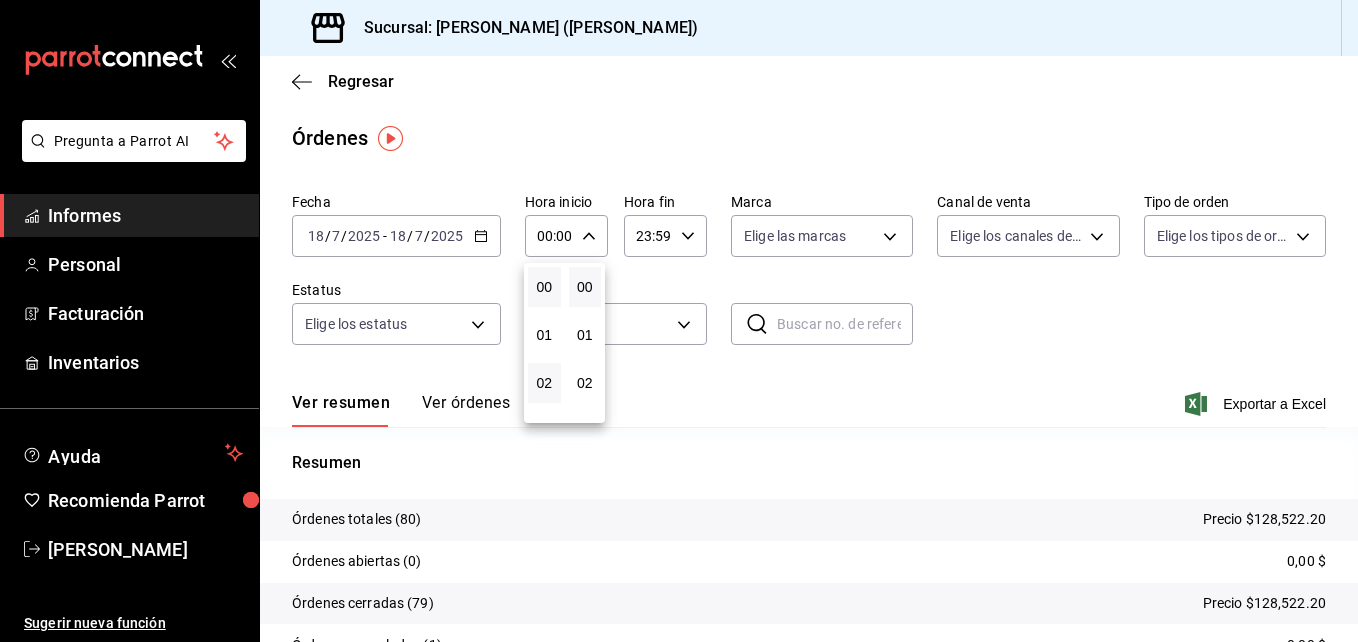click on "02" at bounding box center (544, 383) 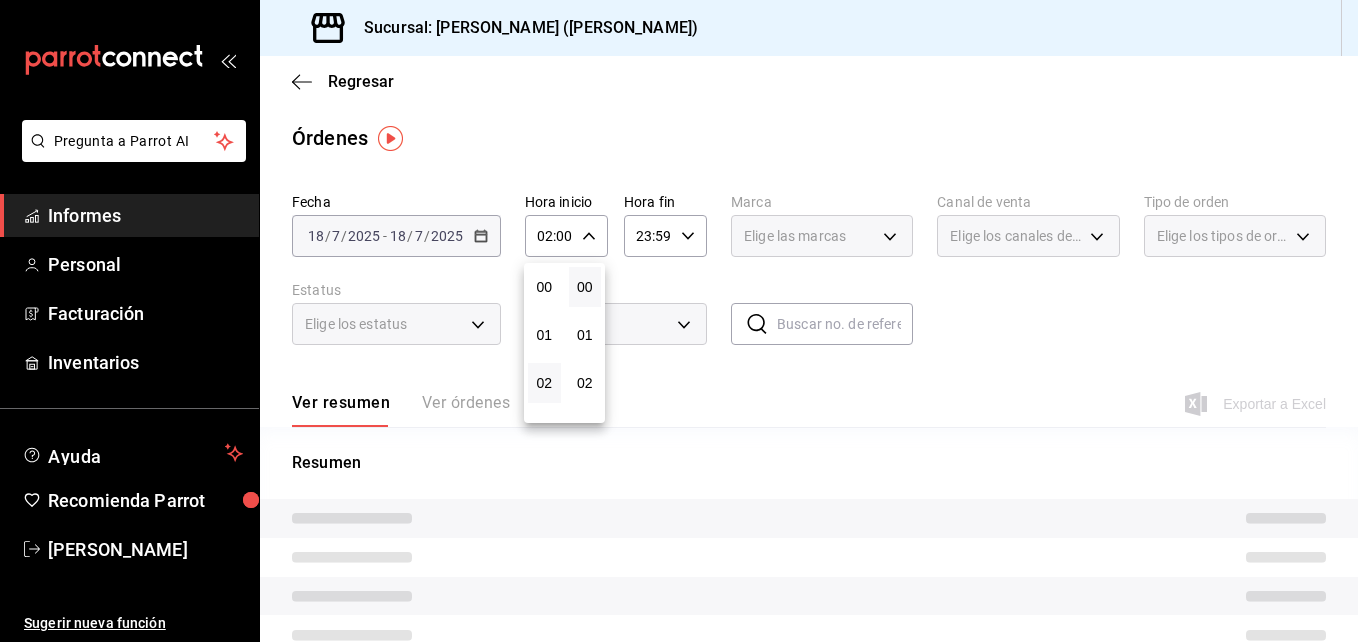 type 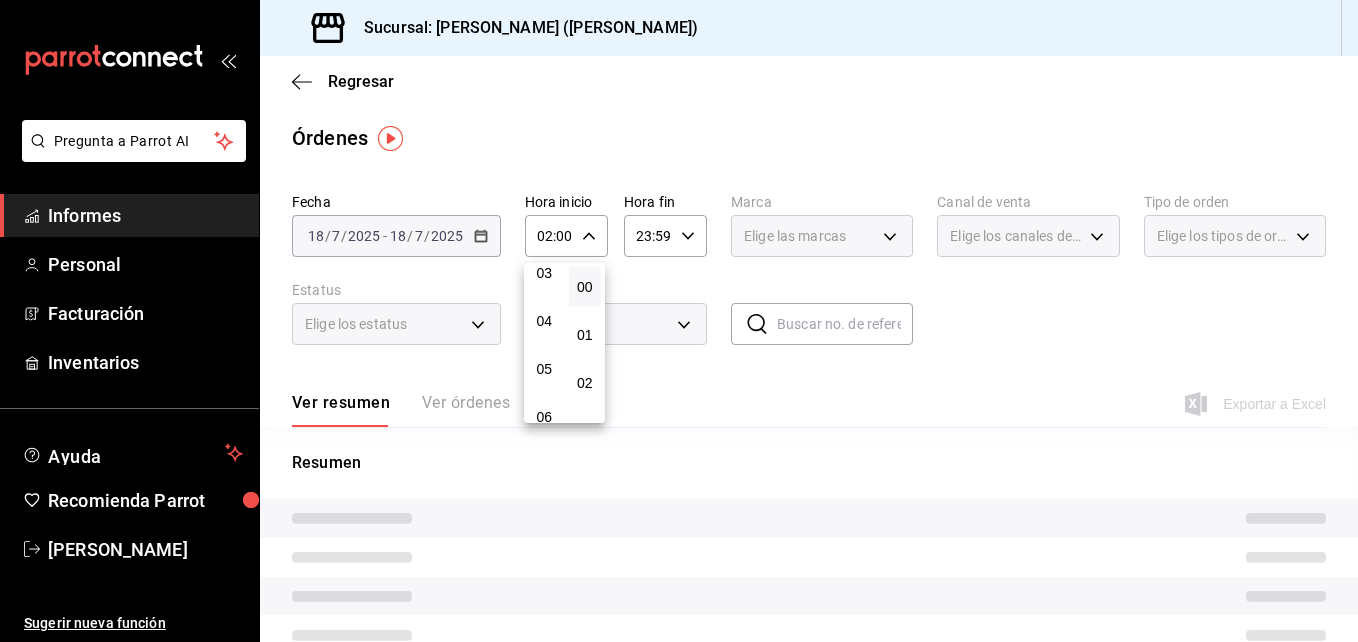 scroll, scrollTop: 160, scrollLeft: 0, axis: vertical 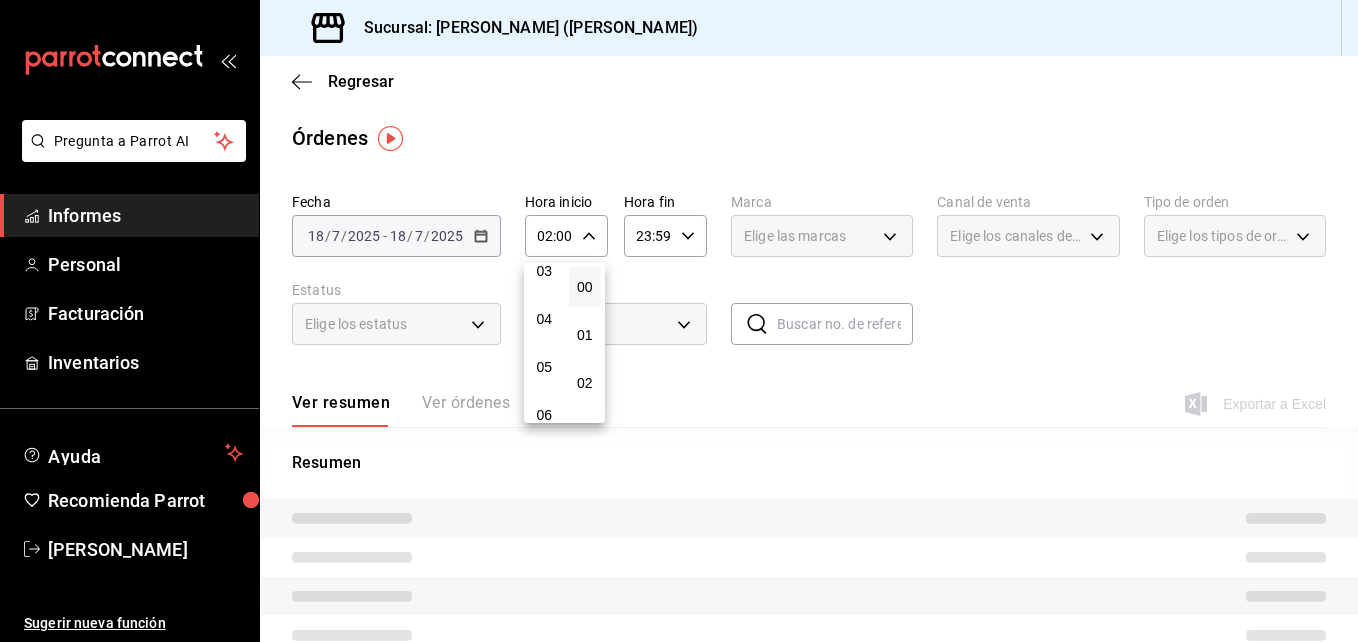 click on "05" at bounding box center [544, 367] 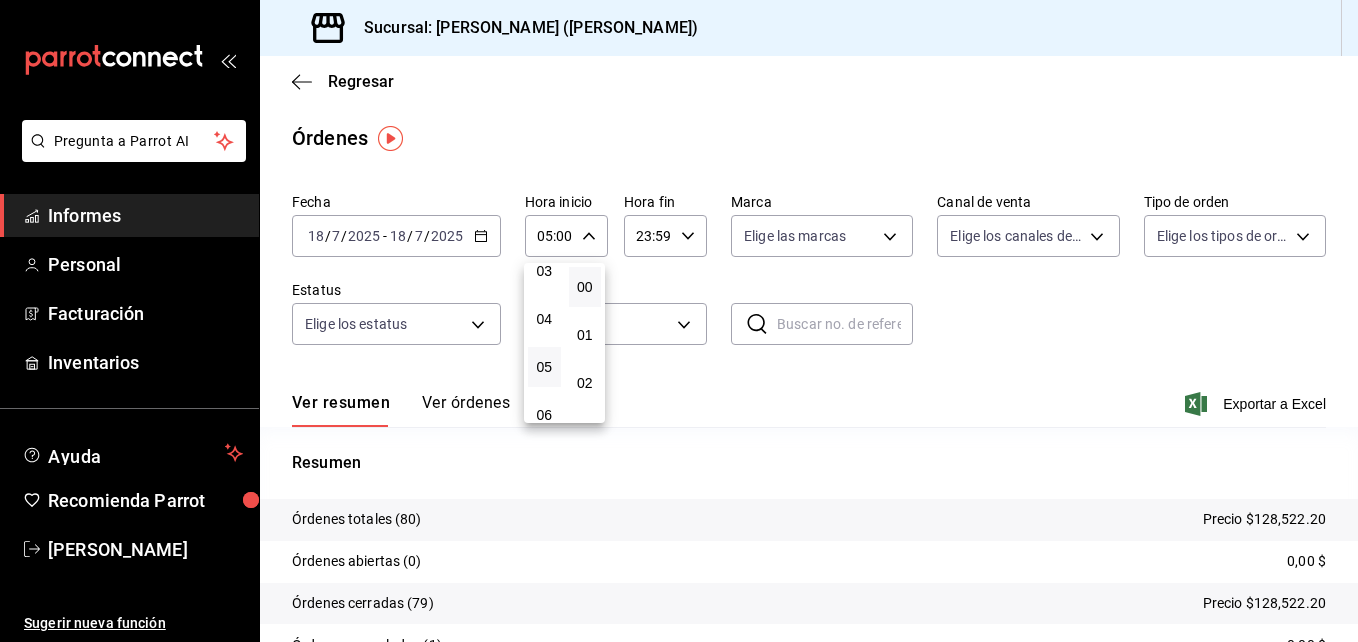 click on "05" at bounding box center (544, 367) 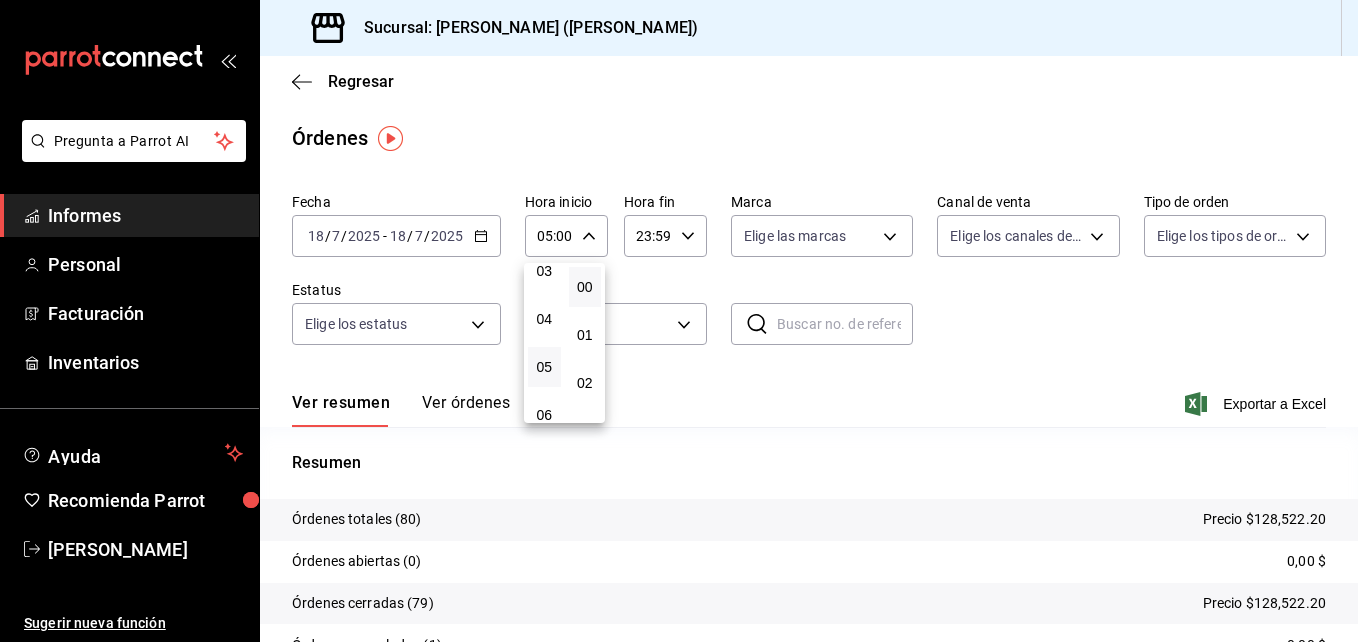 click at bounding box center [679, 321] 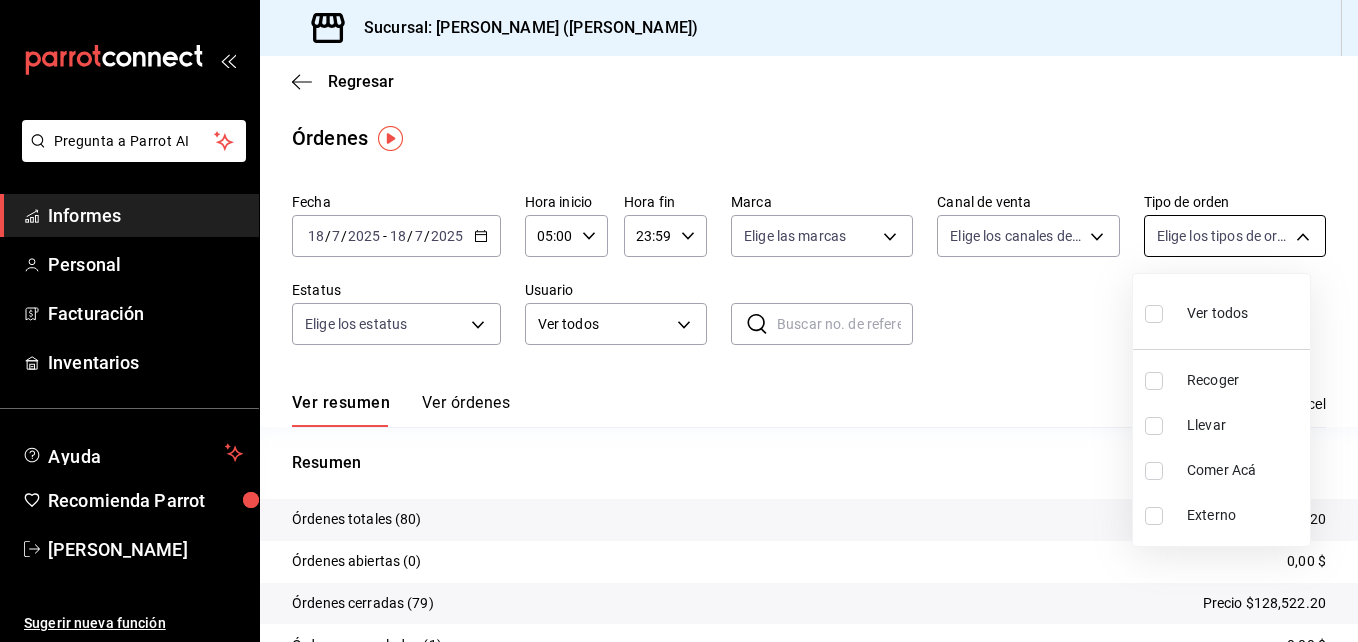 click on "Pregunta a Parrot AI Informes   Personal   Facturación   Inventarios   Ayuda Recomienda Parrot   Erick Felipe   Sugerir nueva función   Sucursal: Sushi Ichikani (Vasconcelos) Regresar Órdenes Fecha 2025-07-18 18 / 7 / 2025 - 2025-07-18 18 / 7 / 2025 Hora inicio 05:00 Hora inicio Hora fin 23:59 Hora fin Marca Elige las marcas Canal de venta Elige los canales de venta Tipo de orden Elige los tipos de orden Estatus Elige los estatus Usuario Ver todos ALL ​ ​ Ver resumen Ver órdenes Exportar a Excel Resumen Órdenes totales (80) Precio $128,522.20 Órdenes abiertas (0) 0,00 $ Órdenes cerradas (79) Precio $128,522.20 Órdenes canceladas (1) 0,00 $ Órdenes negadas (0) 0,00 $ ¿Quieres ver el consumo promedio por orden y comensal? Ve al reporte de Ticket promedio Pregunta a Parrot AI Informes   Personal   Facturación   Inventarios   Ayuda Recomienda Parrot   Erick Felipe   Sugerir nueva función   GANA 1 MES GRATIS EN TU SUSCRIPCIÓN AQUÍ Ver video tutorial Ir a video Visitar centro de ayuda Ver todos" at bounding box center [679, 321] 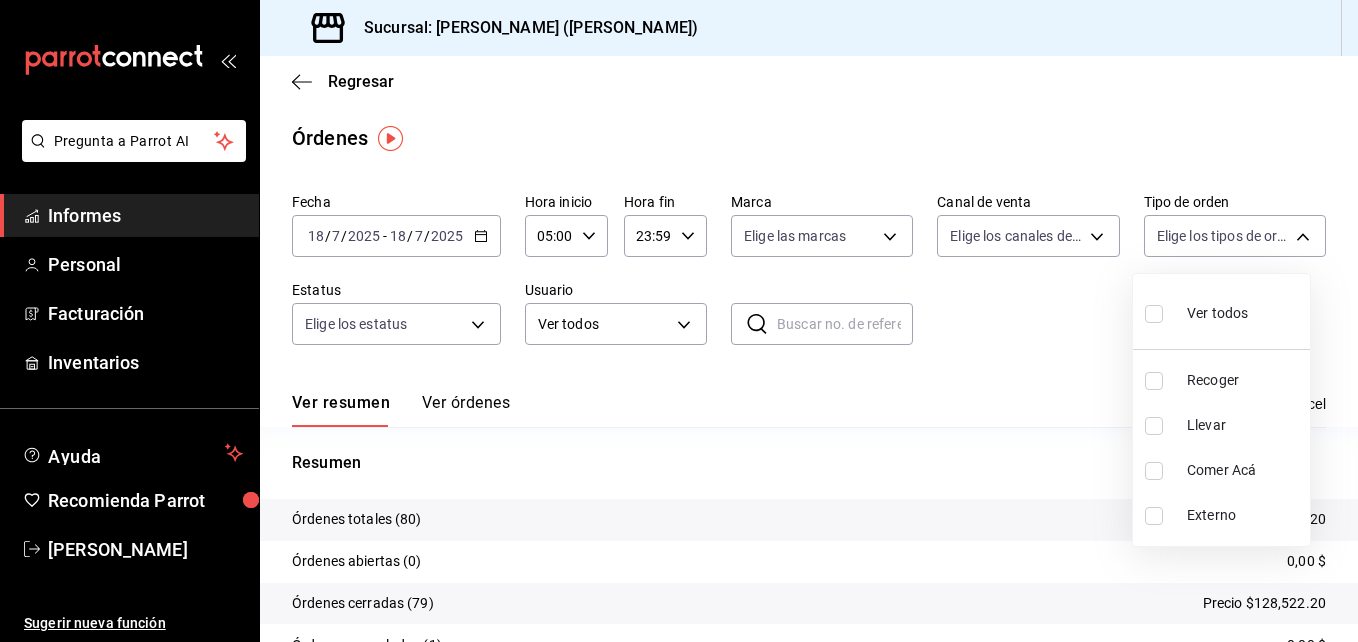 click at bounding box center [1154, 426] 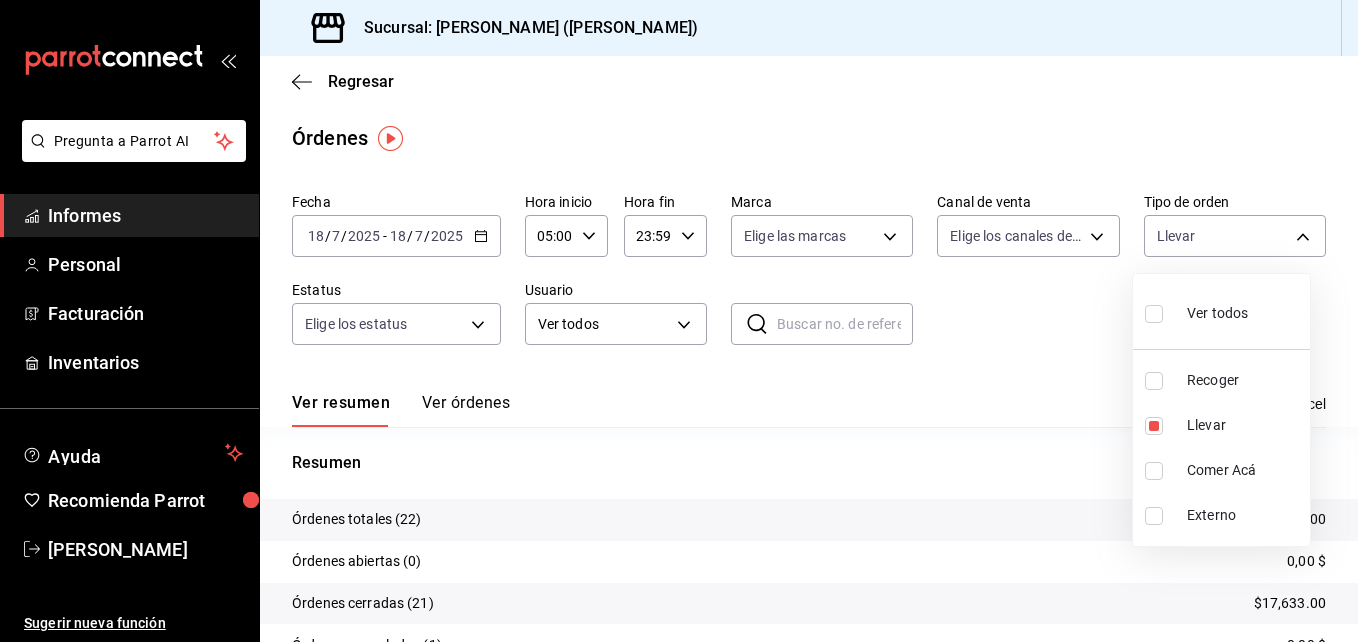 click at bounding box center (679, 321) 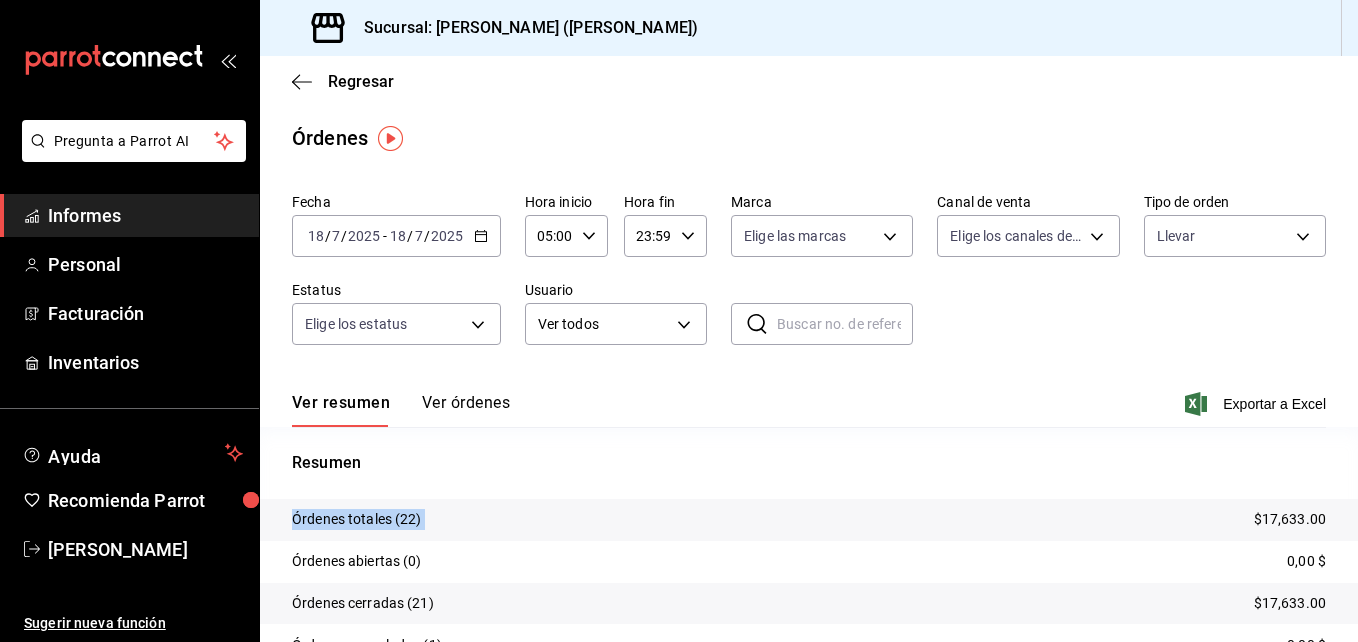 drag, startPoint x: 1346, startPoint y: 345, endPoint x: 1361, endPoint y: 578, distance: 233.48233 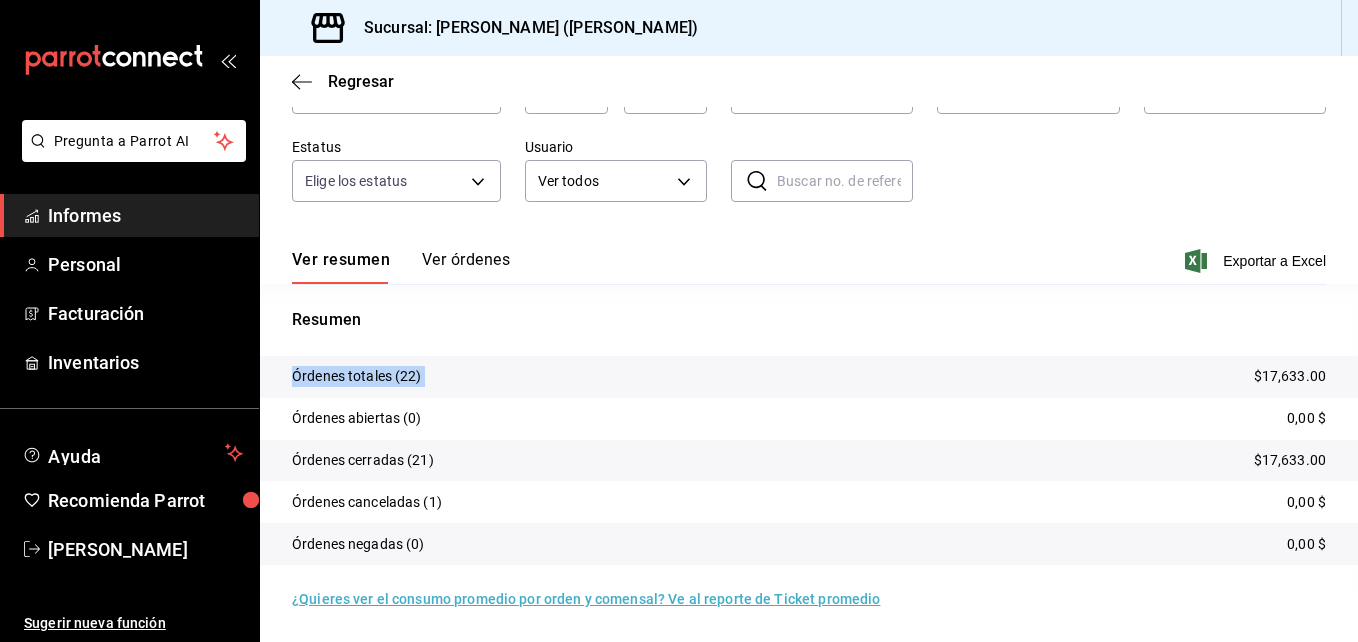 click on "Órdenes negadas (0) 0,00 $" at bounding box center (809, 544) 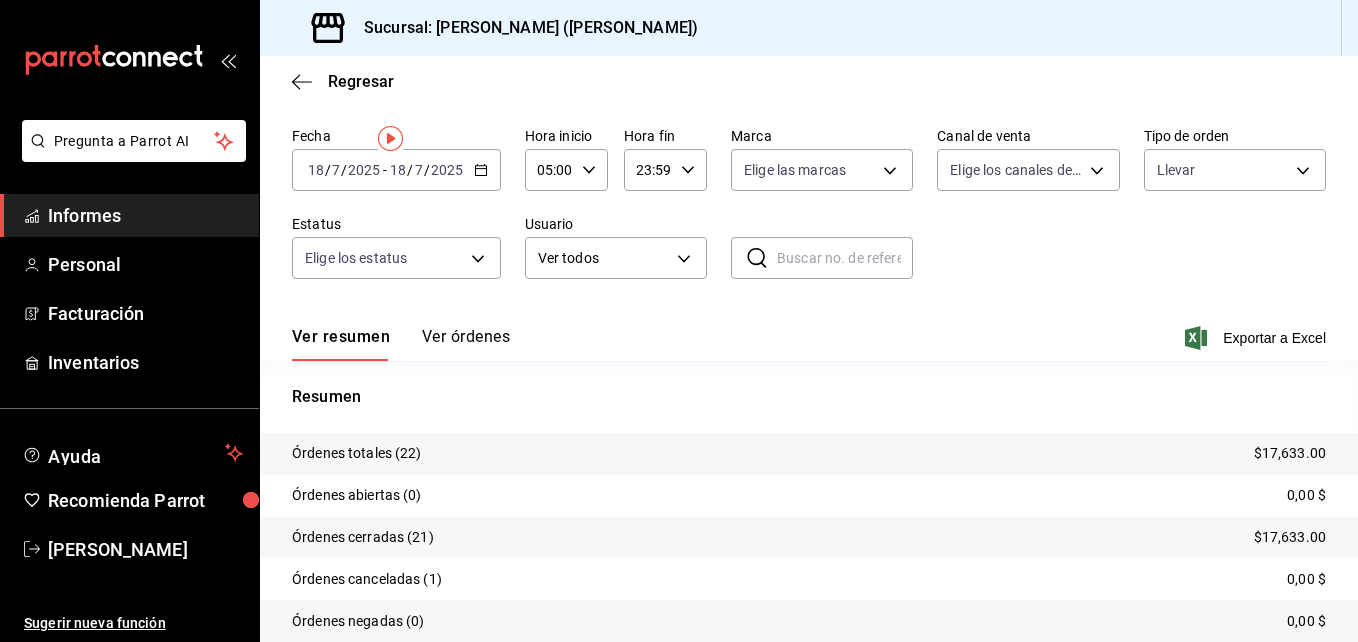 scroll, scrollTop: 0, scrollLeft: 0, axis: both 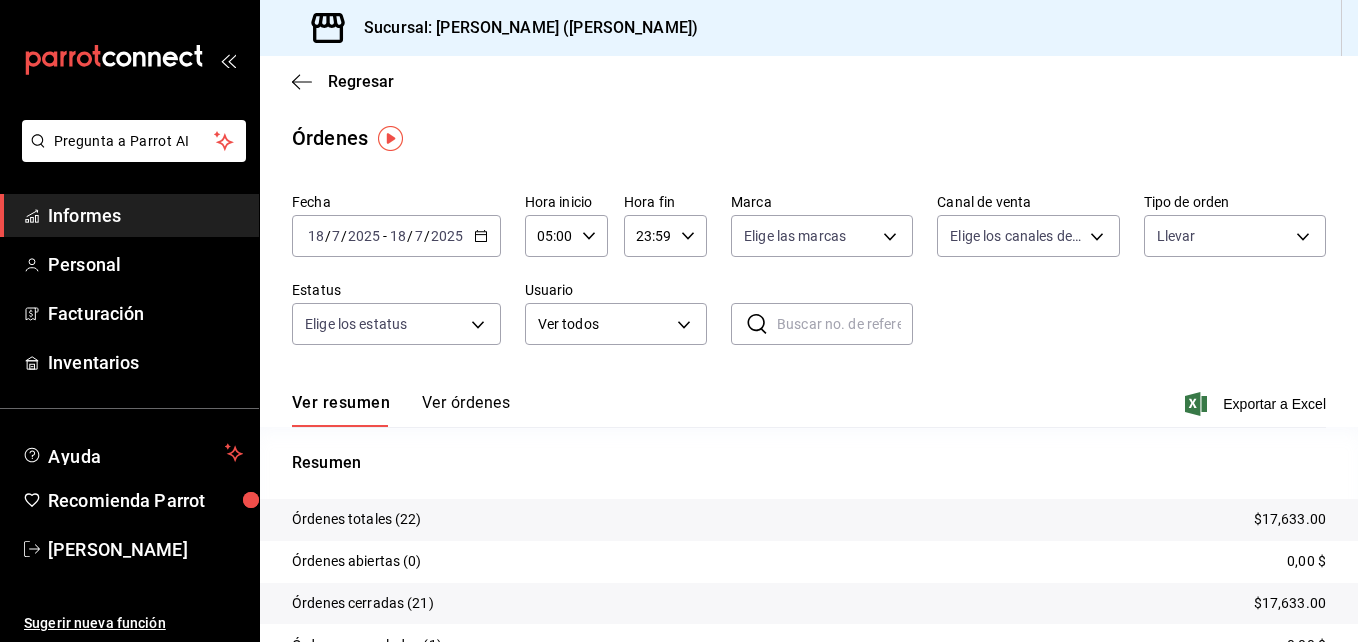 click on "Regresar" at bounding box center [809, 81] 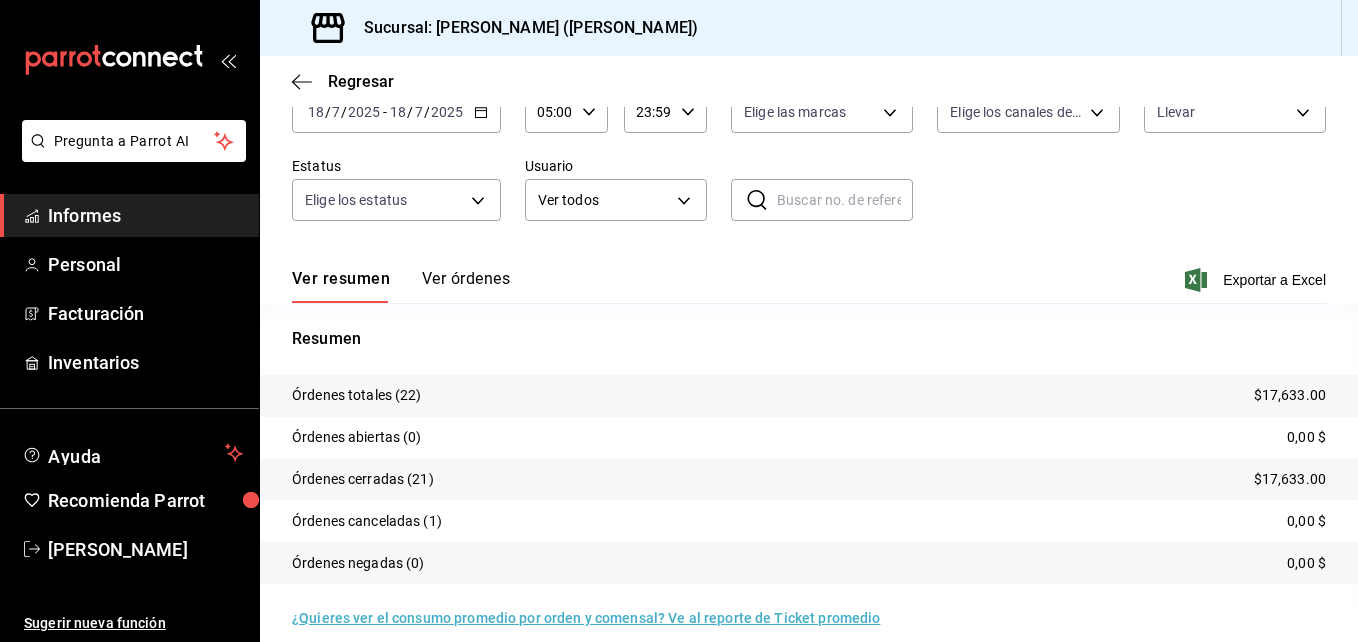 scroll, scrollTop: 143, scrollLeft: 0, axis: vertical 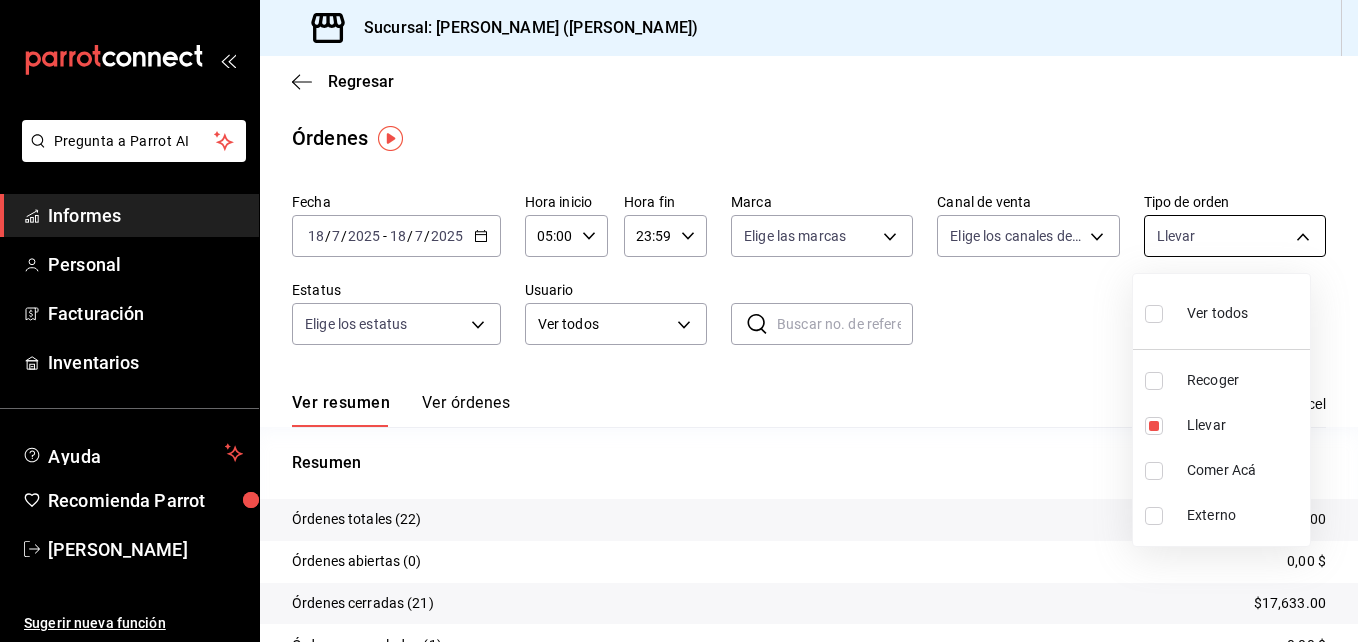 click on "Pregunta a Parrot AI Informes   Personal   Facturación   Inventarios   Ayuda Recomienda Parrot   Erick Felipe   Sugerir nueva función   Sucursal: Sushi Ichikani (Vasconcelos) Regresar Órdenes Fecha 2025-07-18 18 / 7 / 2025 - 2025-07-18 18 / 7 / 2025 Hora inicio 05:00 Hora inicio Hora fin 23:59 Hora fin Marca Elige las marcas Canal de venta Elige los canales de venta Tipo de orden Llevar d5ed7011-f835-4d0c-a8fc-5f0f01446209 Estatus Elige los estatus Usuario Ver todos ALL ​ ​ Ver resumen Ver órdenes Exportar a Excel Resumen Órdenes totales (22) $17,633.00 Órdenes abiertas (0) 0,00 $ Órdenes cerradas (21) $17,633.00 Órdenes canceladas (1) 0,00 $ Órdenes negadas (0) 0,00 $ ¿Quieres ver el consumo promedio por orden y comensal? Ve al reporte de Ticket promedio Pregunta a Parrot AI Informes   Personal   Facturación   Inventarios   Ayuda Recomienda Parrot   Erick Felipe   Sugerir nueva función   GANA 1 MES GRATIS EN TU SUSCRIPCIÓN AQUÍ Ver video tutorial Ir a video Visitar centro de ayuda Ver todos" at bounding box center [679, 321] 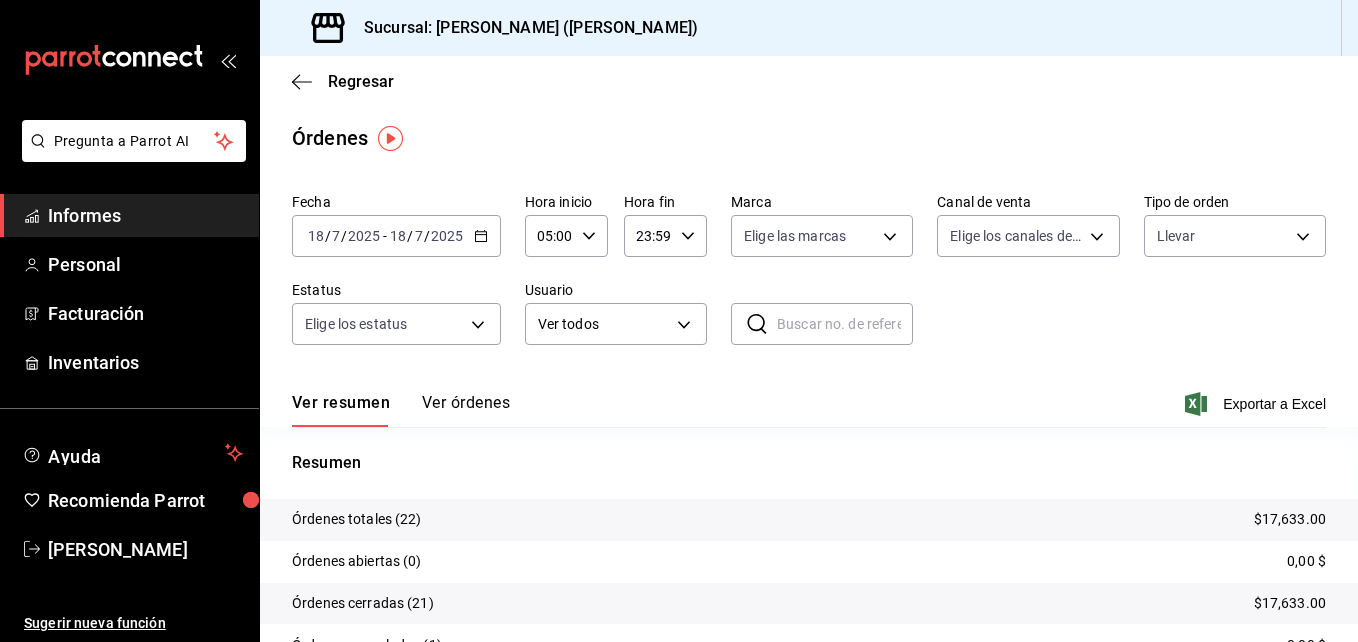 click on "Fecha 2025-07-18 18 / 7 / 2025 - 2025-07-18 18 / 7 / 2025 Hora inicio 05:00 Hora inicio Hora fin 23:59 Hora fin Marca Elige las marcas Canal de venta Elige los canales de venta Tipo de orden Llevar d5ed7011-f835-4d0c-a8fc-5f0f01446209 Estatus Elige los estatus Usuario Ver todos ALL ​ ​" at bounding box center (809, 277) 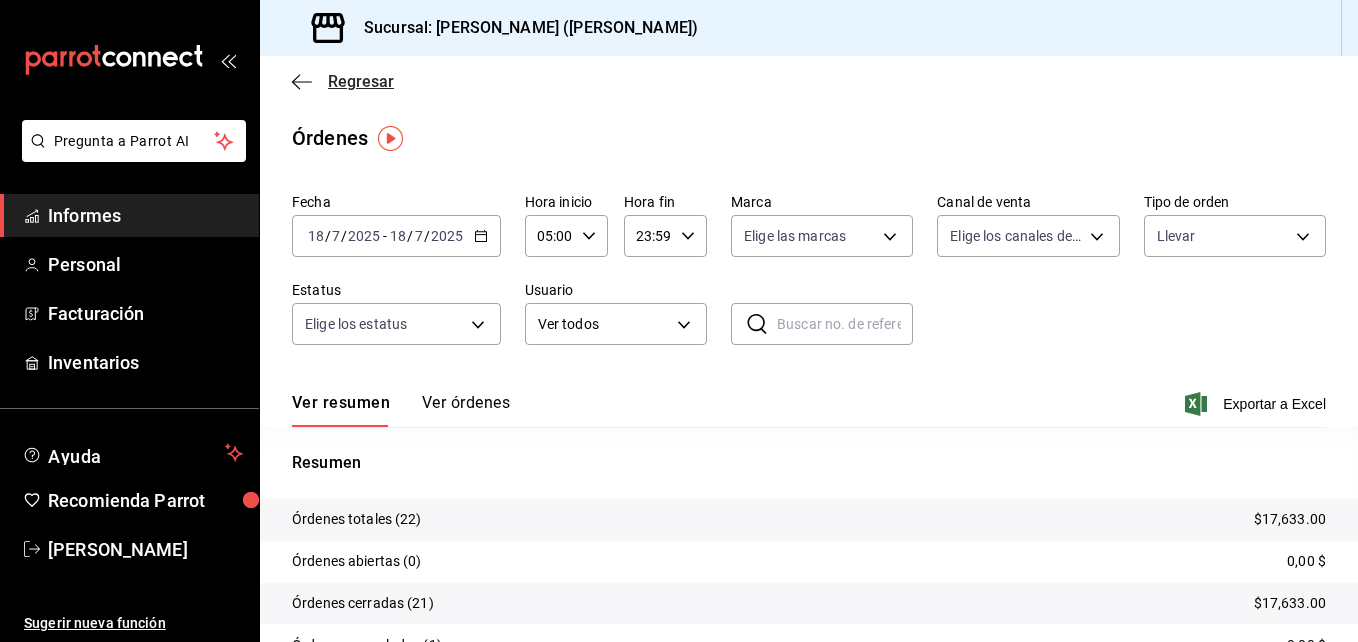 click 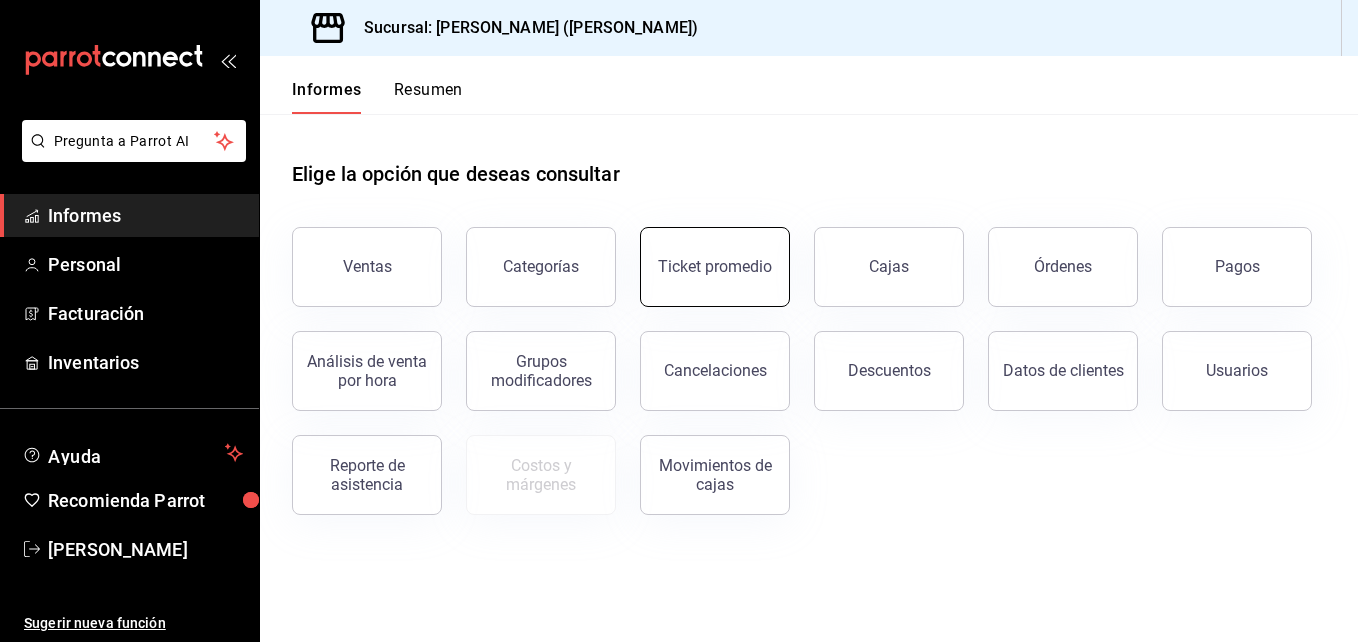 click on "Ticket promedio" at bounding box center (715, 266) 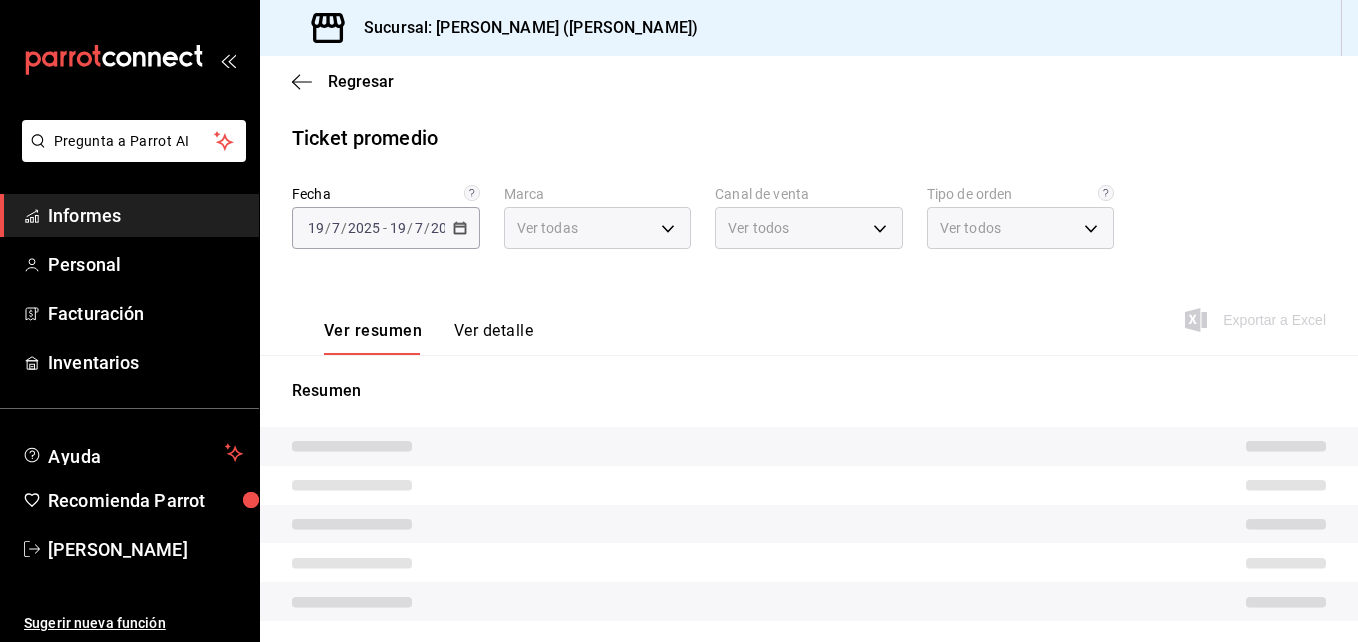 type on "3e284276-a834-4a39-bc59-2edda2d06158" 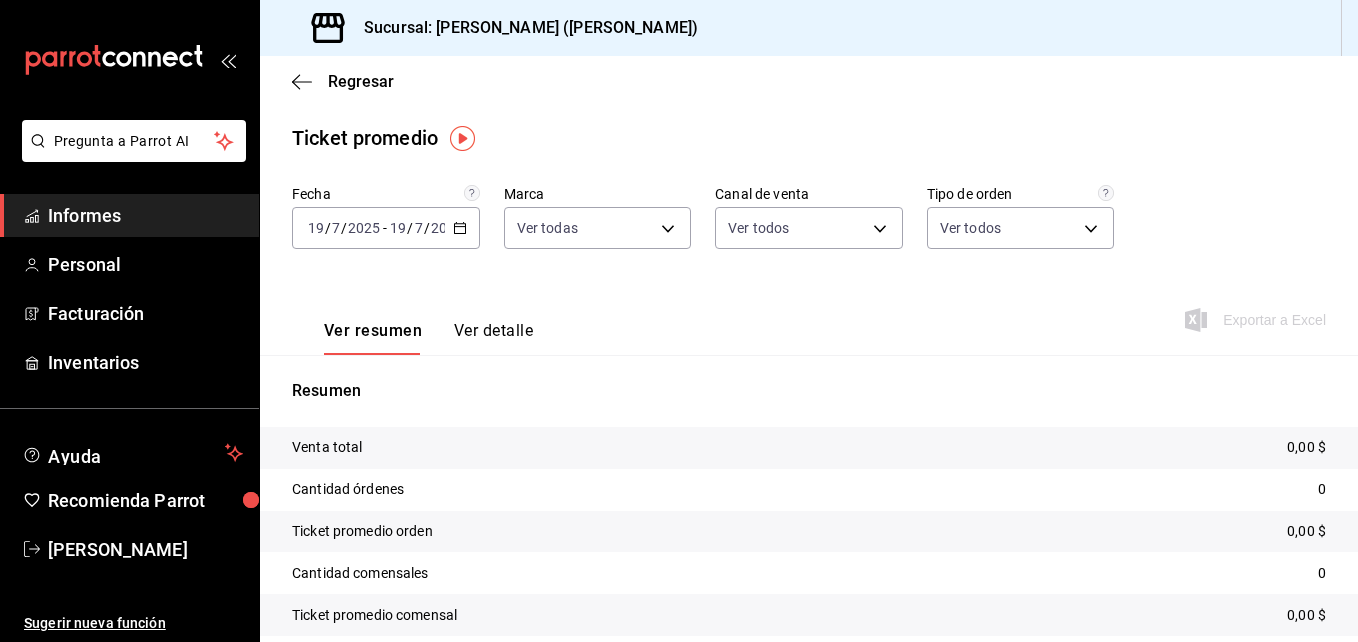 click on "2025-07-19 19 / 7 / 2025 - 2025-07-19 19 / 7 / 2025" at bounding box center (386, 228) 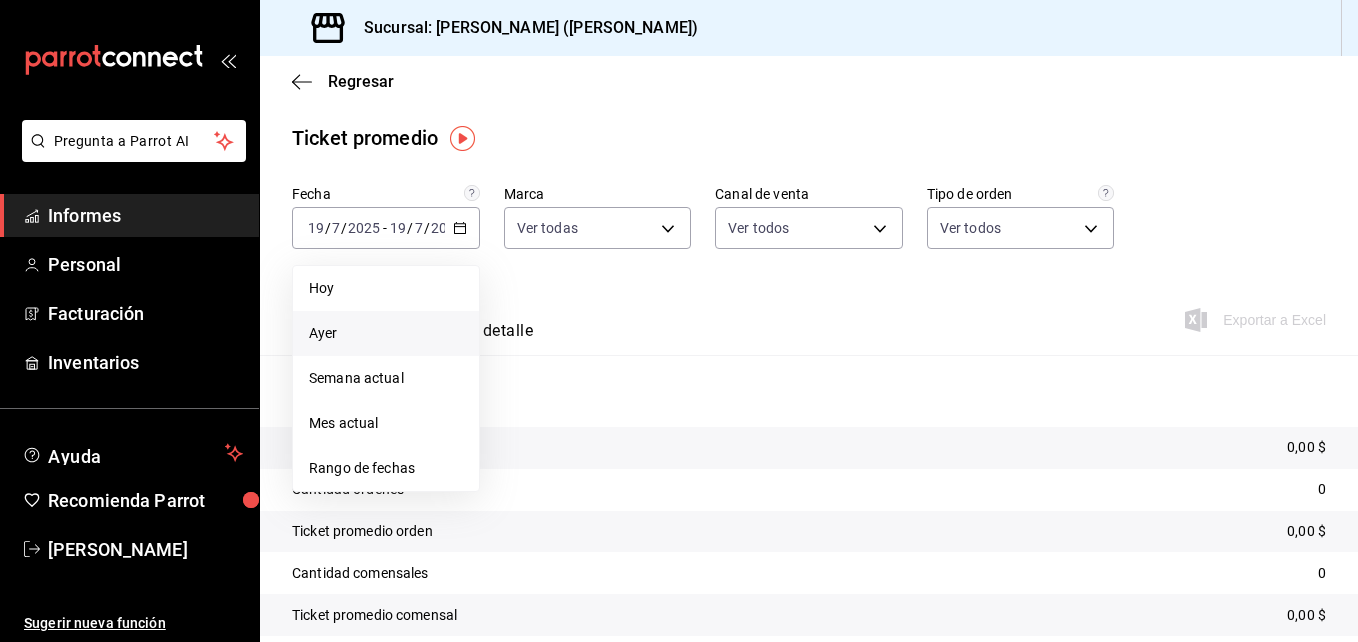 click on "Ayer" at bounding box center [386, 333] 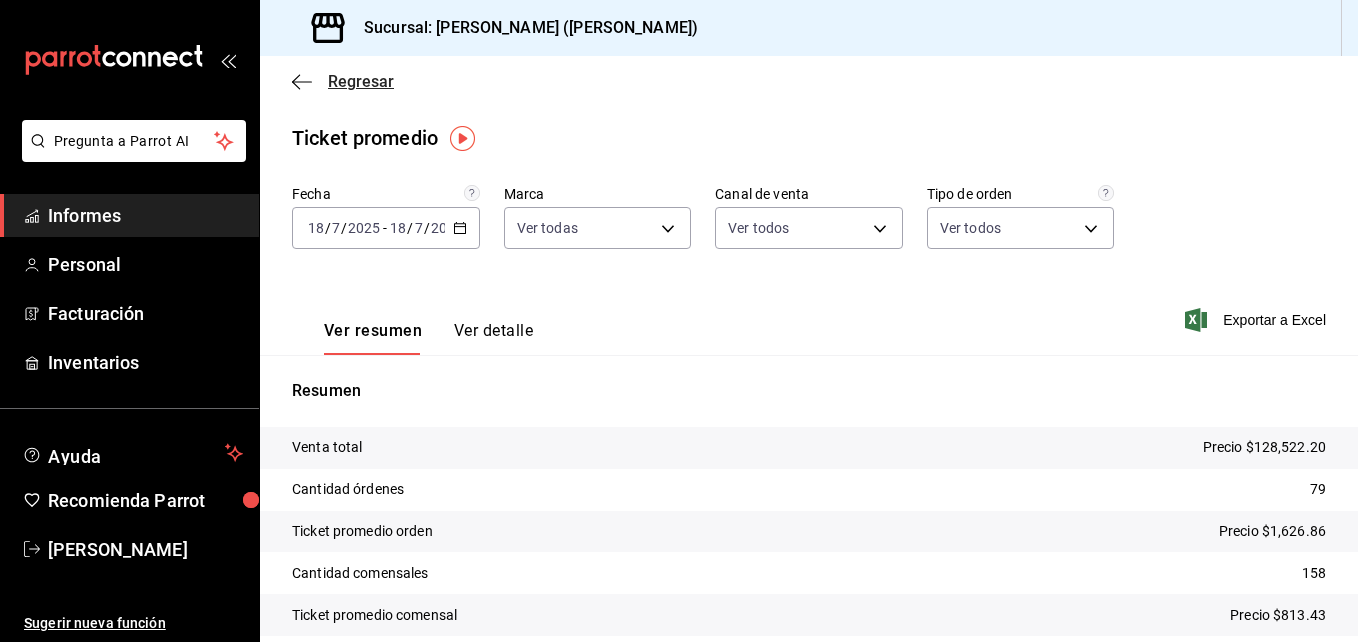 click 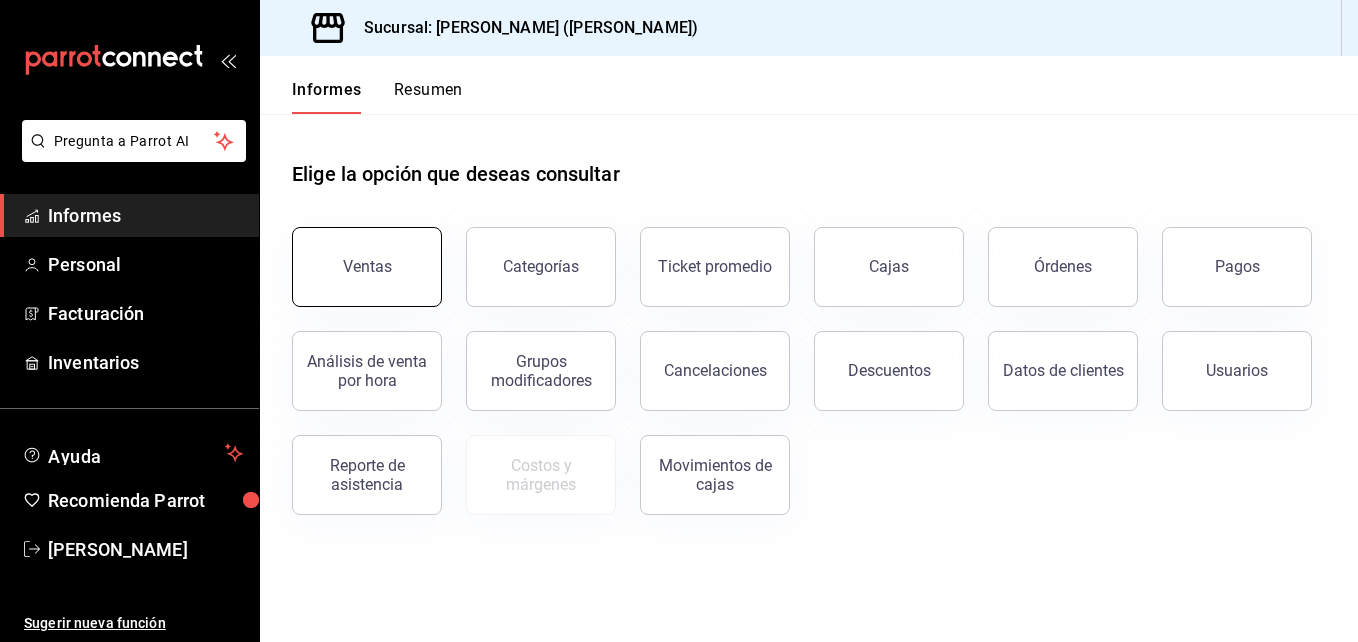 click on "Ventas" at bounding box center (367, 267) 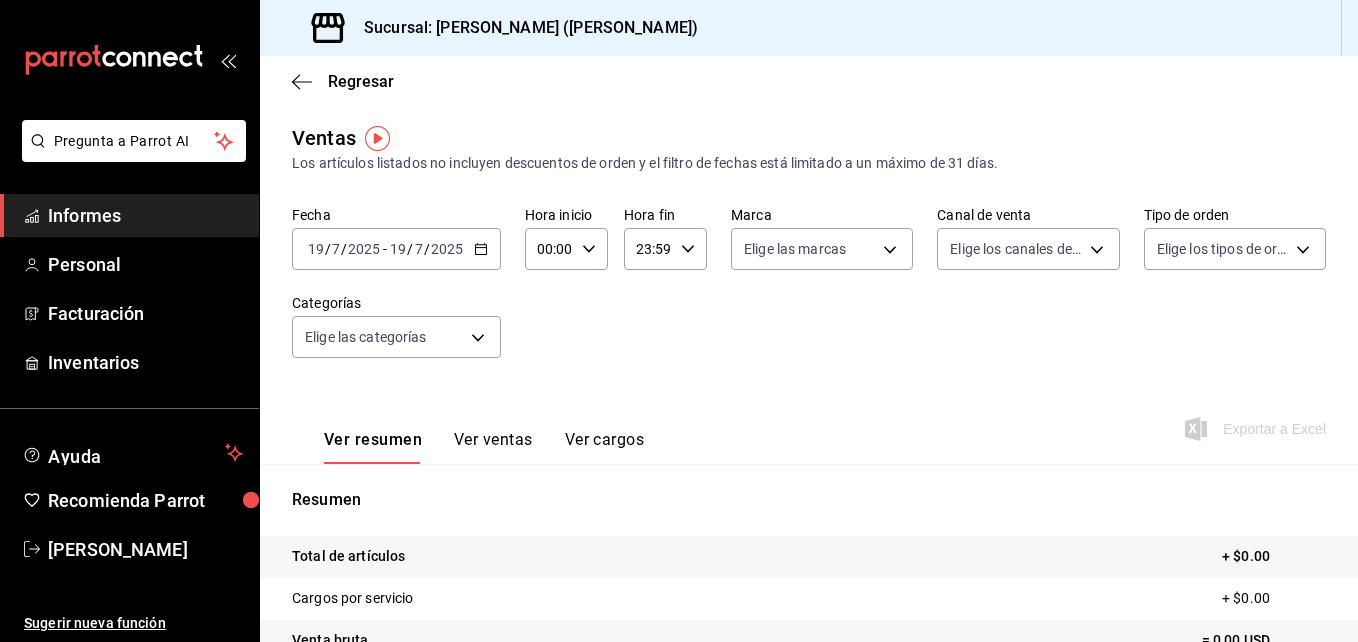 click 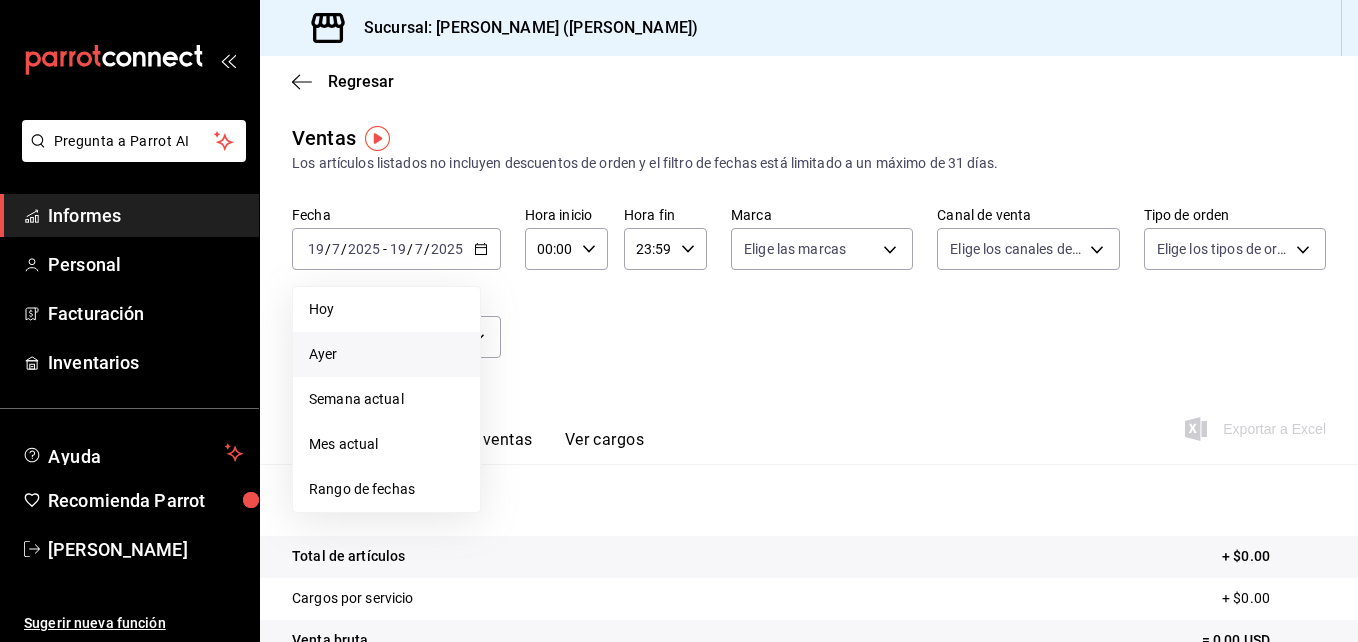 click on "Ayer" at bounding box center (386, 354) 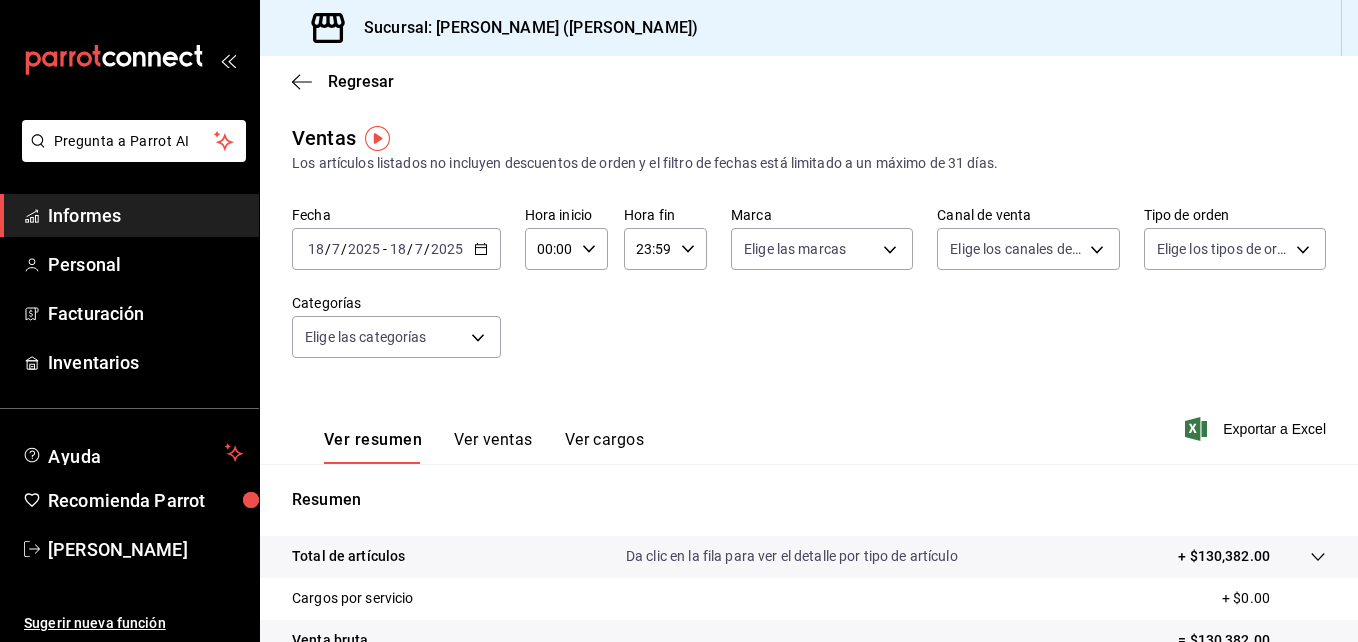 scroll, scrollTop: 316, scrollLeft: 0, axis: vertical 